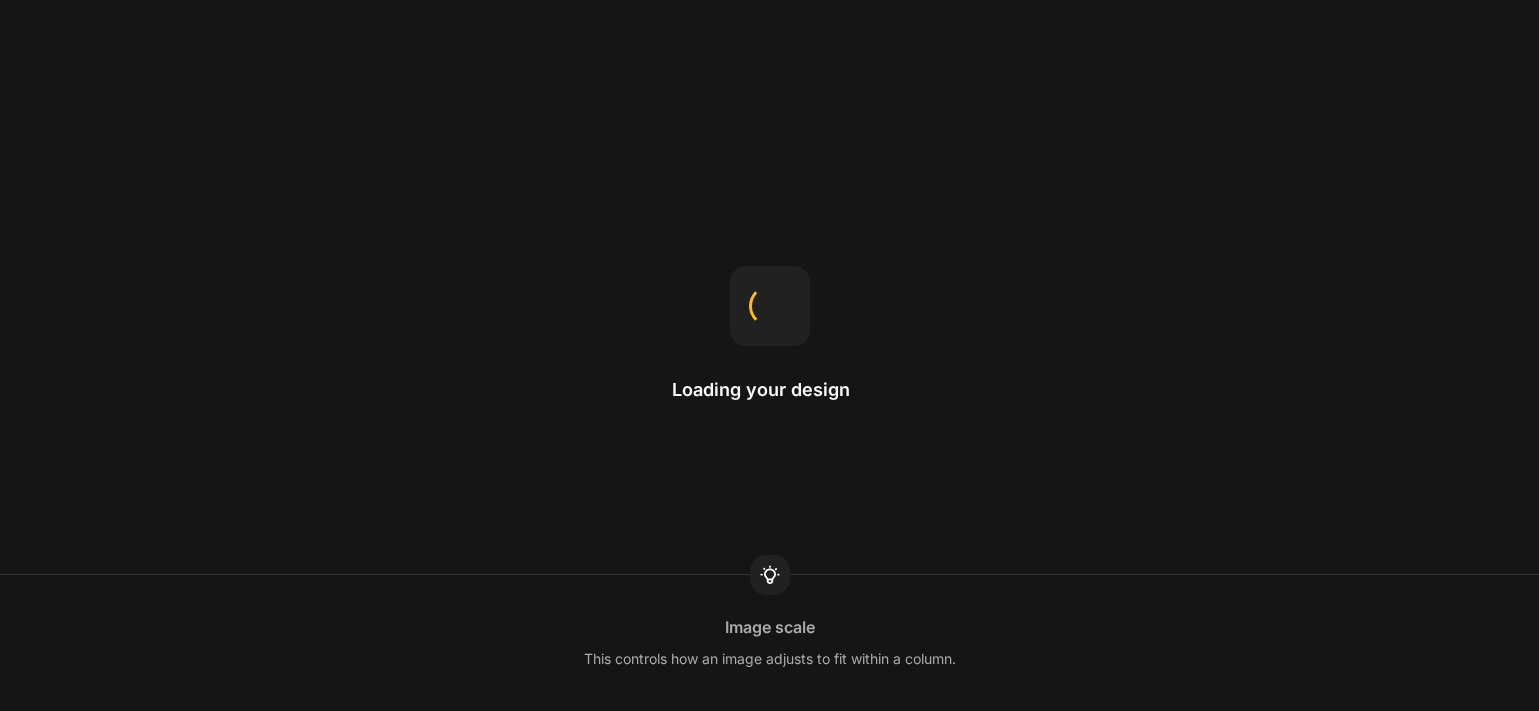 scroll, scrollTop: 0, scrollLeft: 0, axis: both 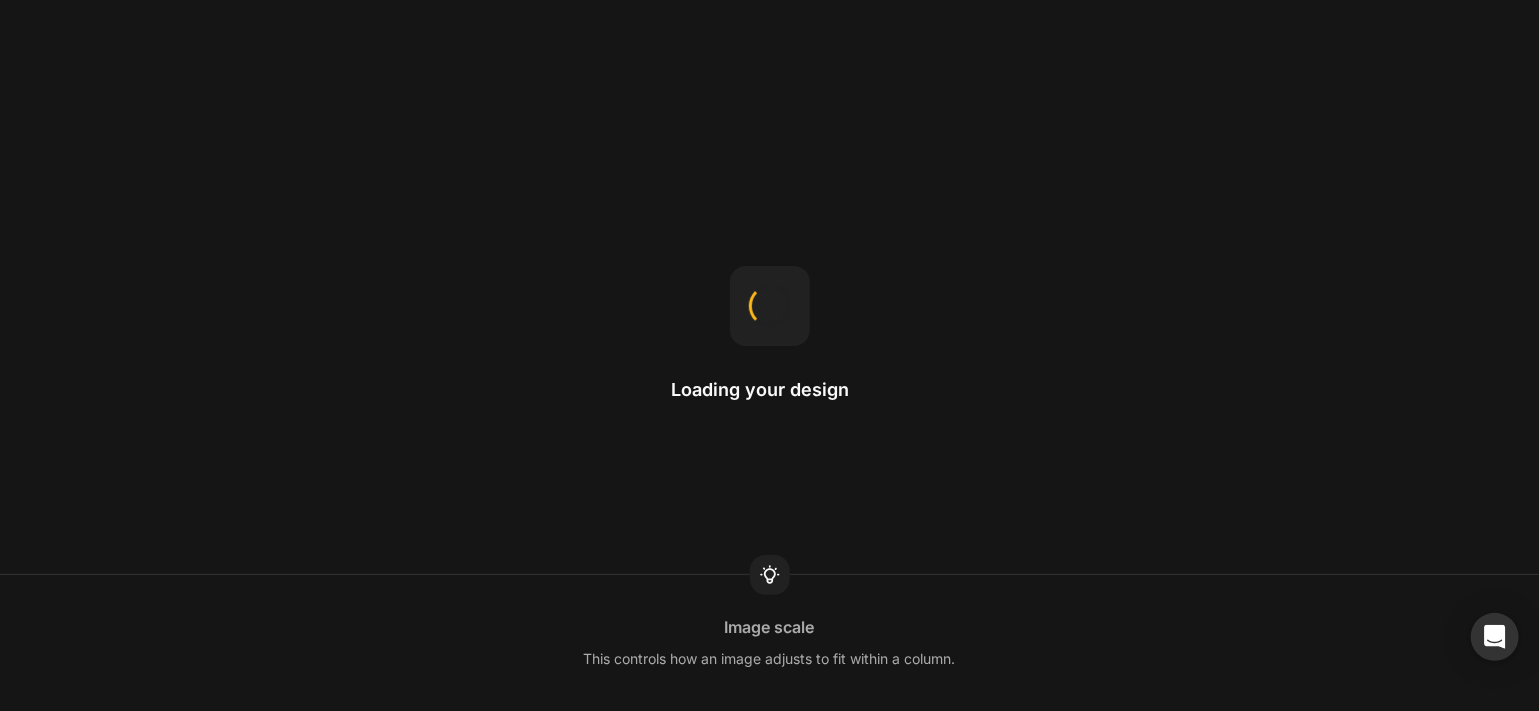 click on "Loading your design Image scale This controls how an image adjusts to fit within a column." at bounding box center (769, 355) 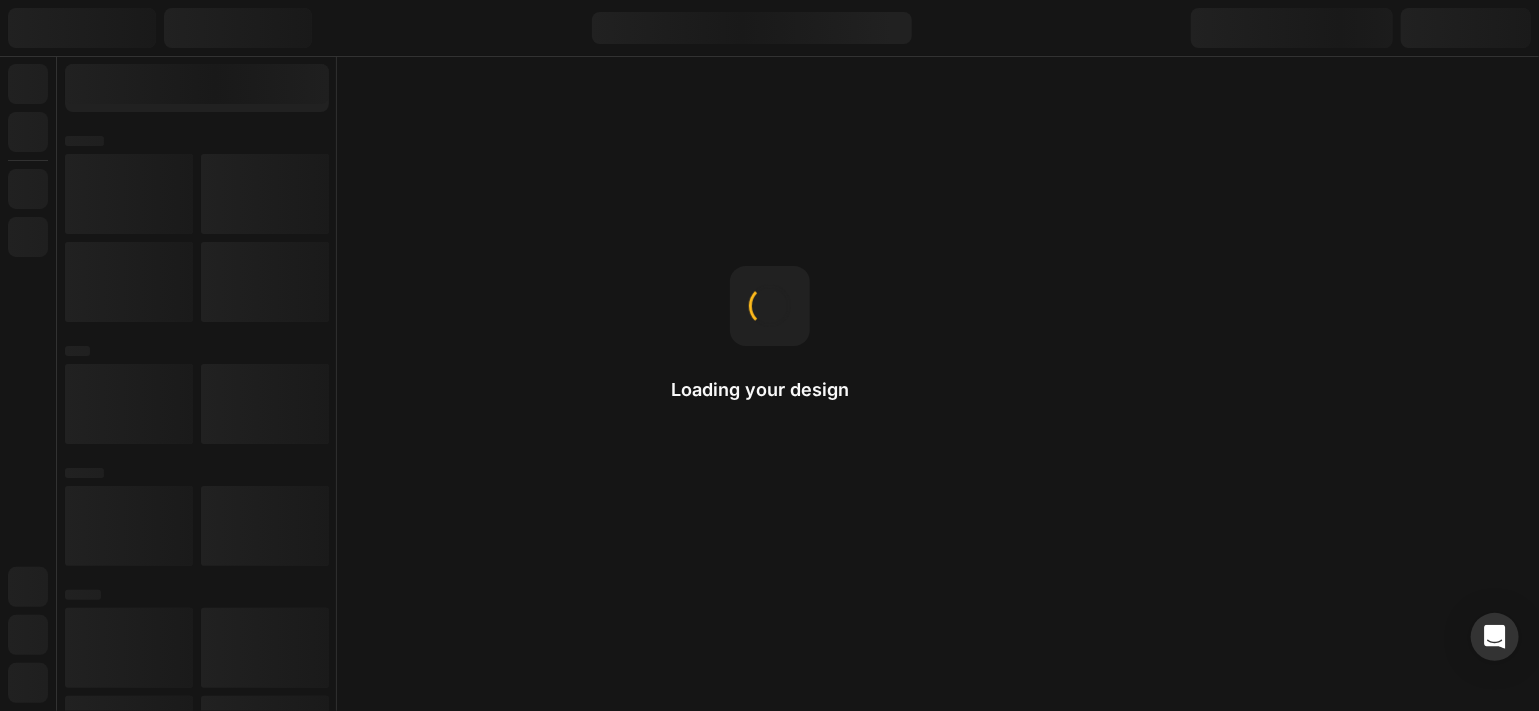 scroll, scrollTop: 0, scrollLeft: 0, axis: both 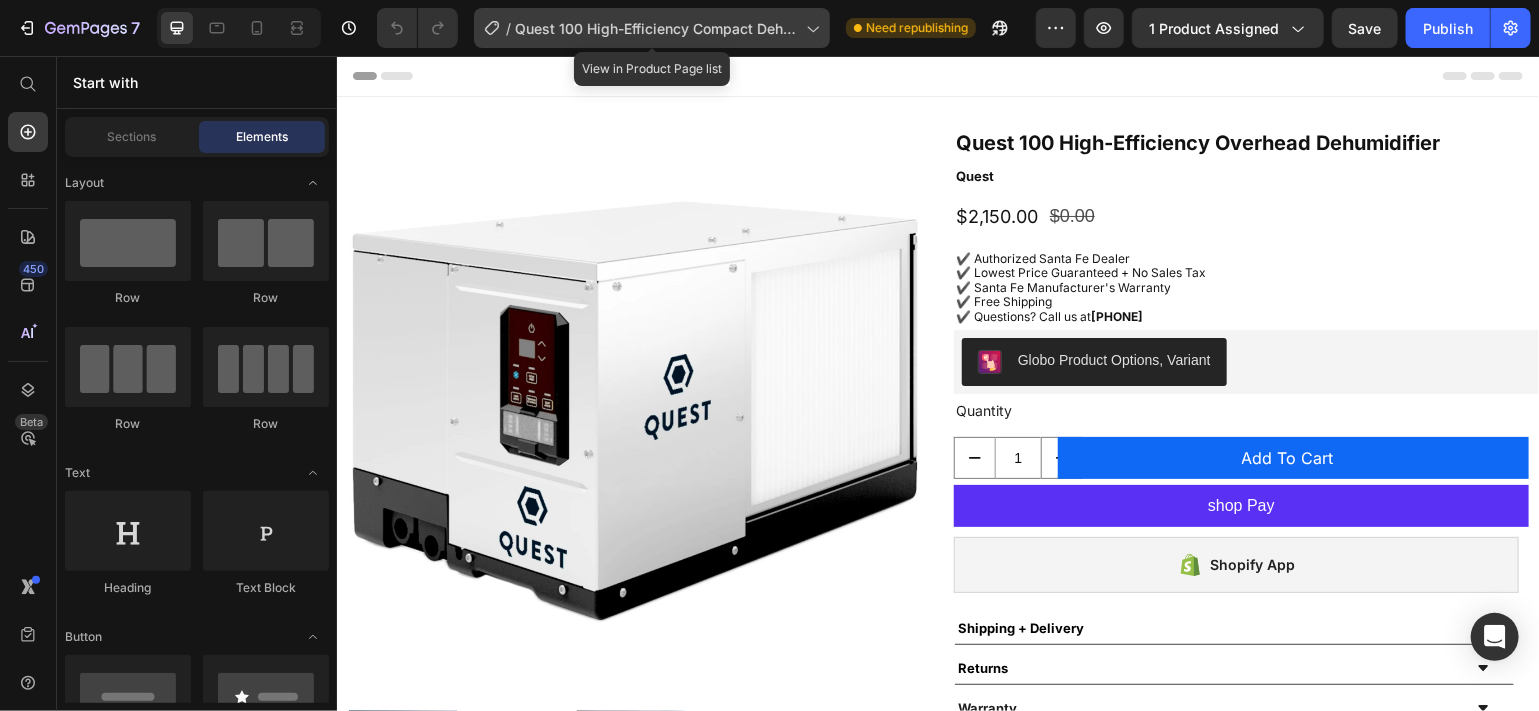 click on "Quest 100 High-Efficiency Compact Dehumidifier" at bounding box center [656, 28] 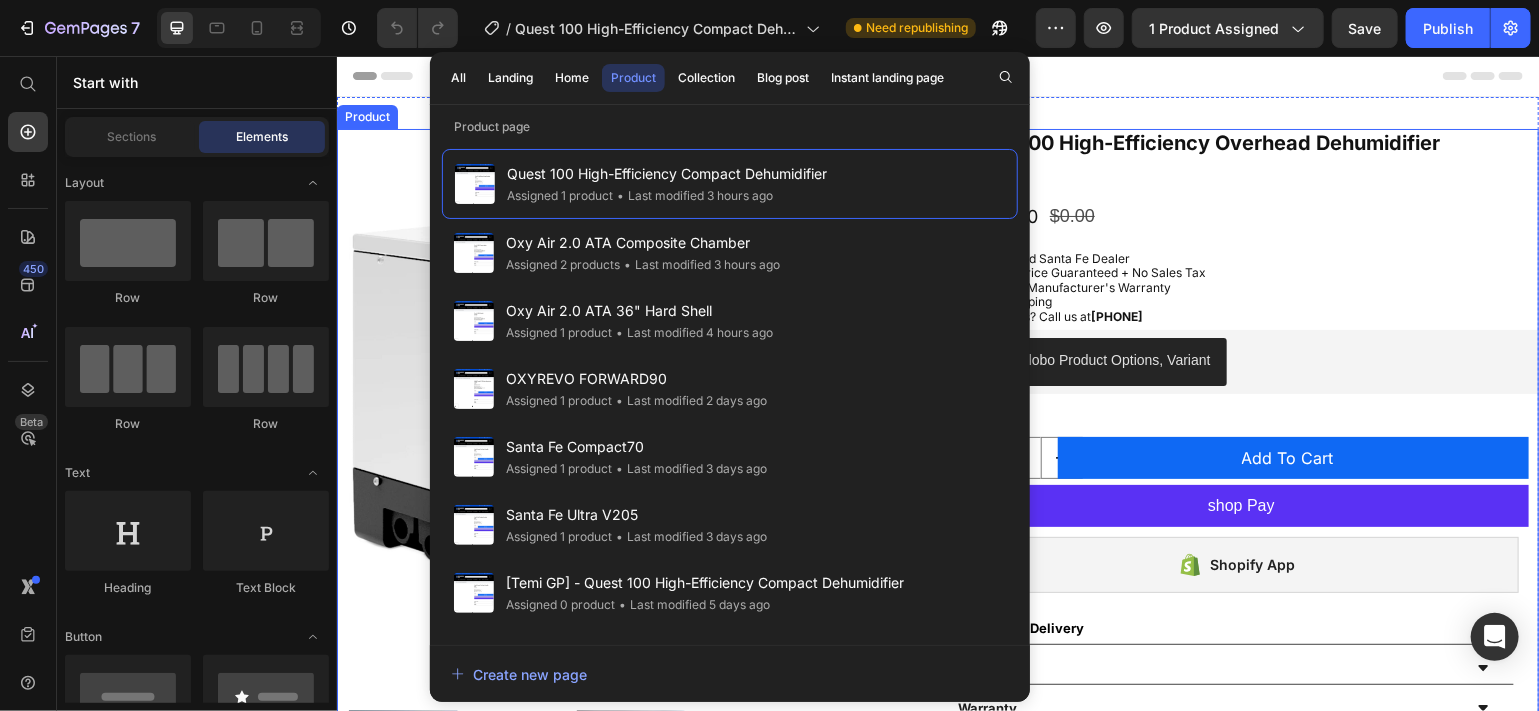 click on "Quest 100 High-Efficiency Overhead Dehumidifier Product Title Quest Product Vendor $2,150.00 Product Price $0.00 Product Price Row ✔️ Authorized Santa Fe Dealer ✔️ Lowest Price Guaranteed + No Sales Tax ✔️ Santa Fe Manufacturer's Warranty ✔️ Free Shipping ✔️ Questions? Call us at [PHONE] Text Block Row Globo Product Options, Variant Globo Product Options, Variant Row Quantity Text Block 1 Product Quantity Add To Cart Add to Cart Row Row shop Pay Dynamic Checkout Shopify App Shopify App
Shipping + Delivery
Returns
Warranty Accordion" at bounding box center (1245, 481) 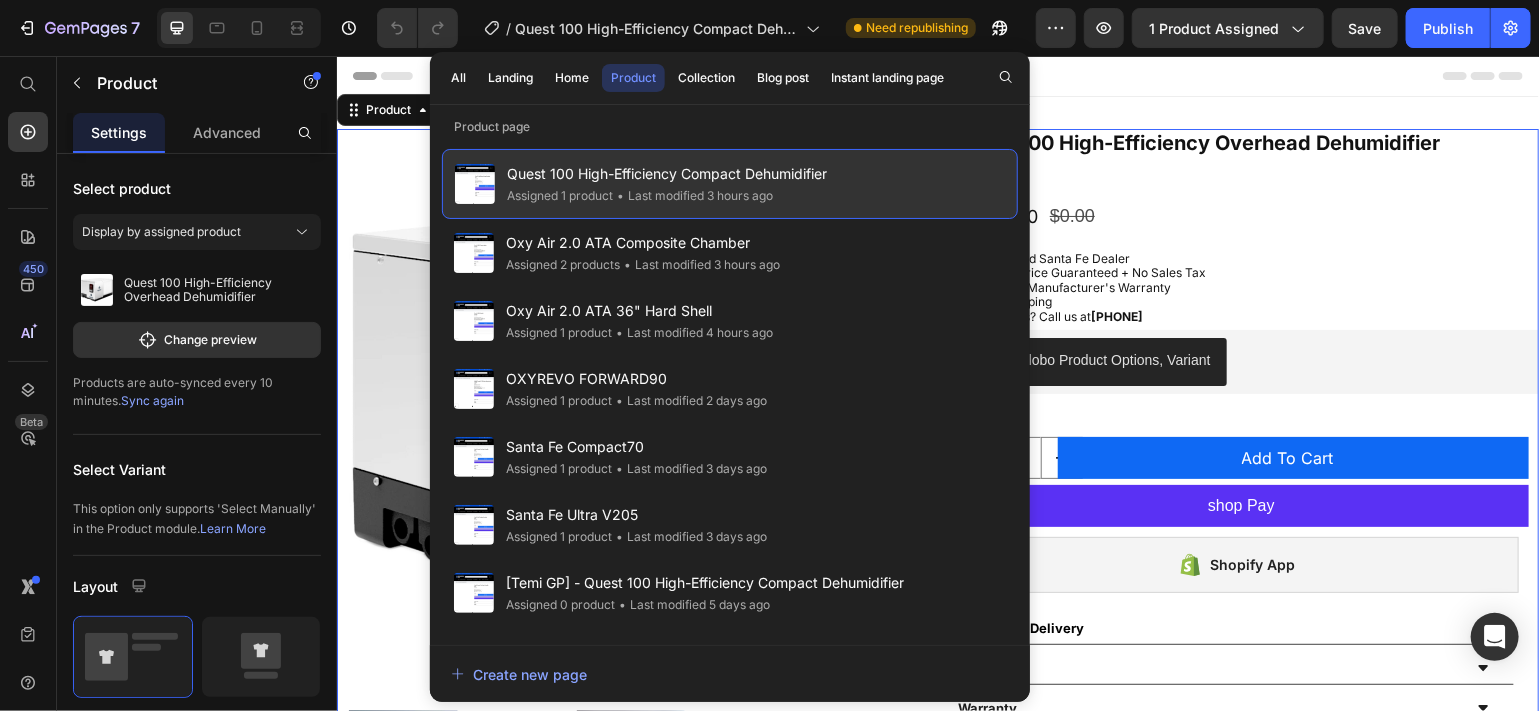 click on "• Last modified 3 hours ago" 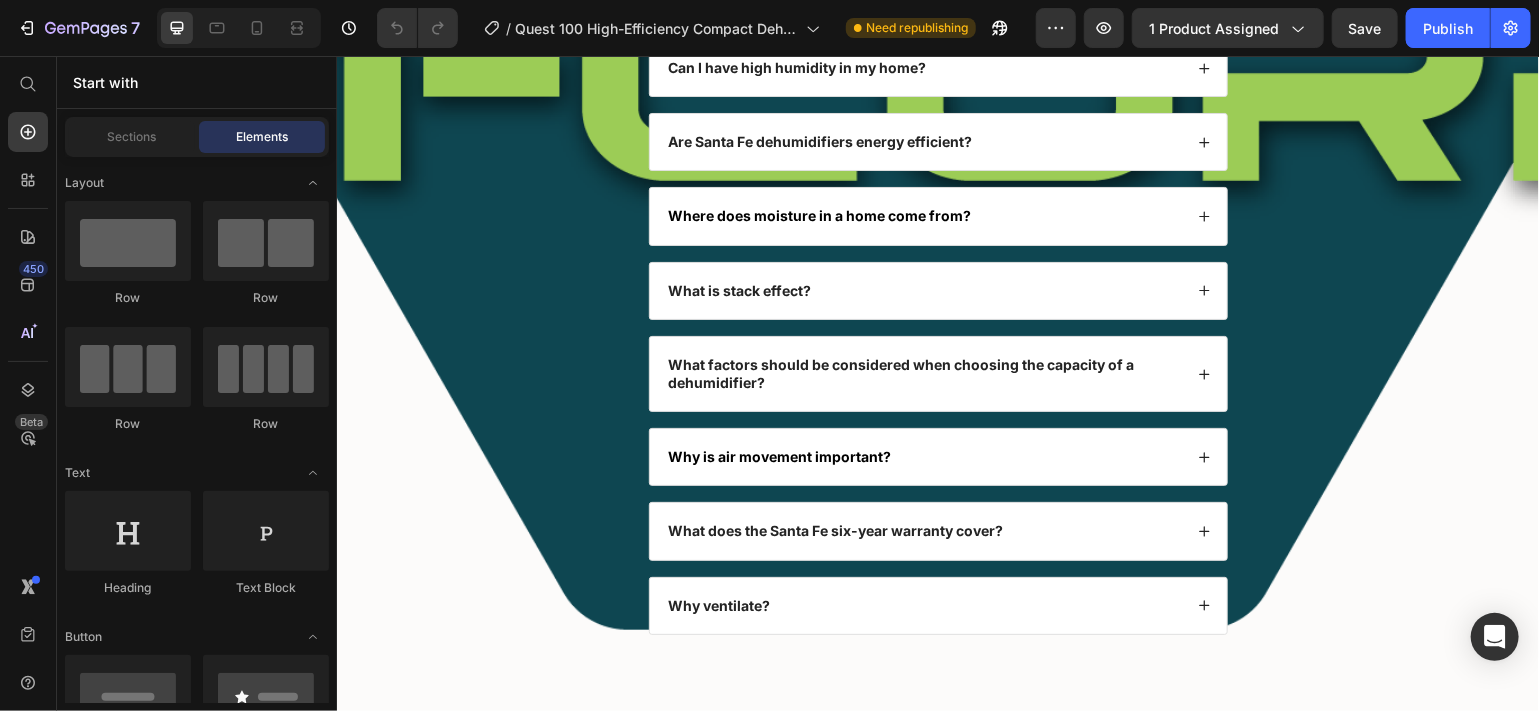 scroll, scrollTop: 7266, scrollLeft: 0, axis: vertical 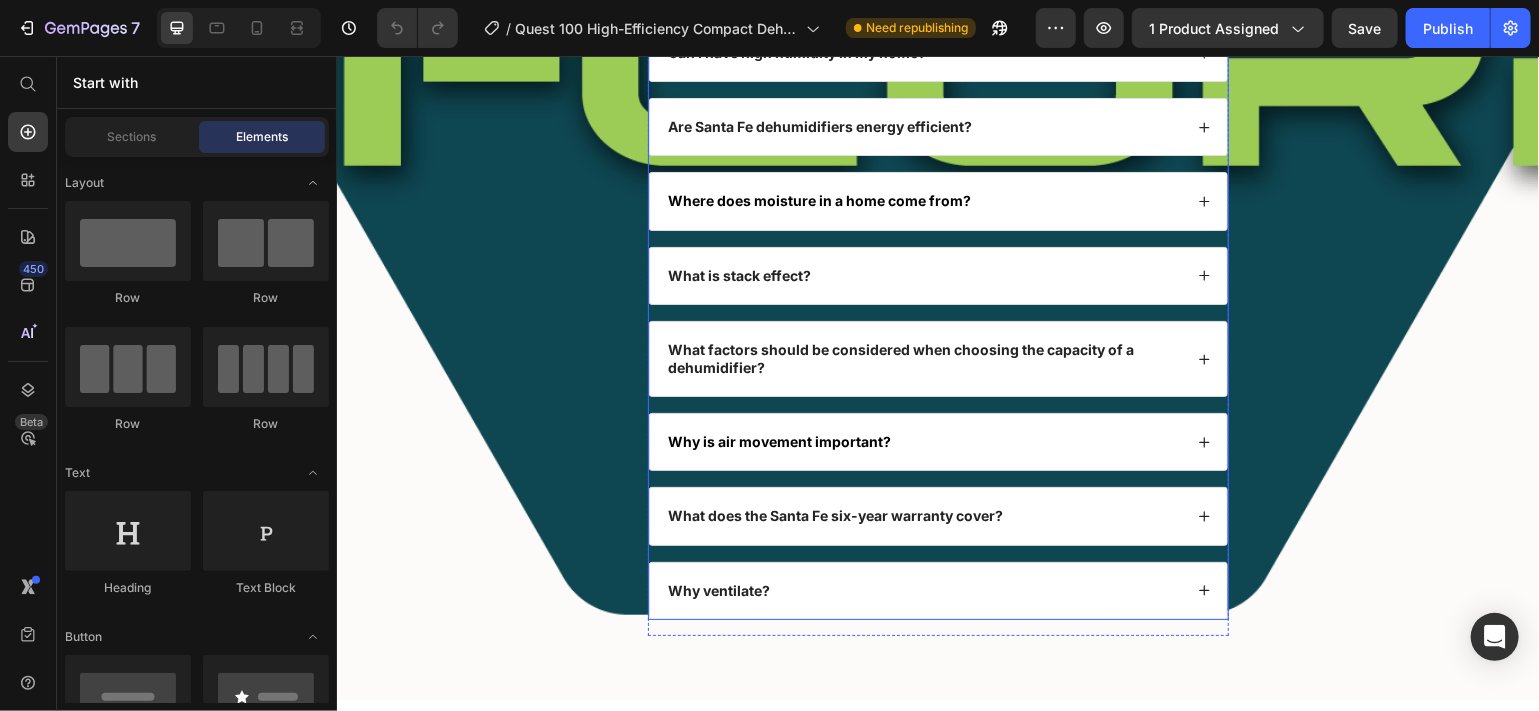 click 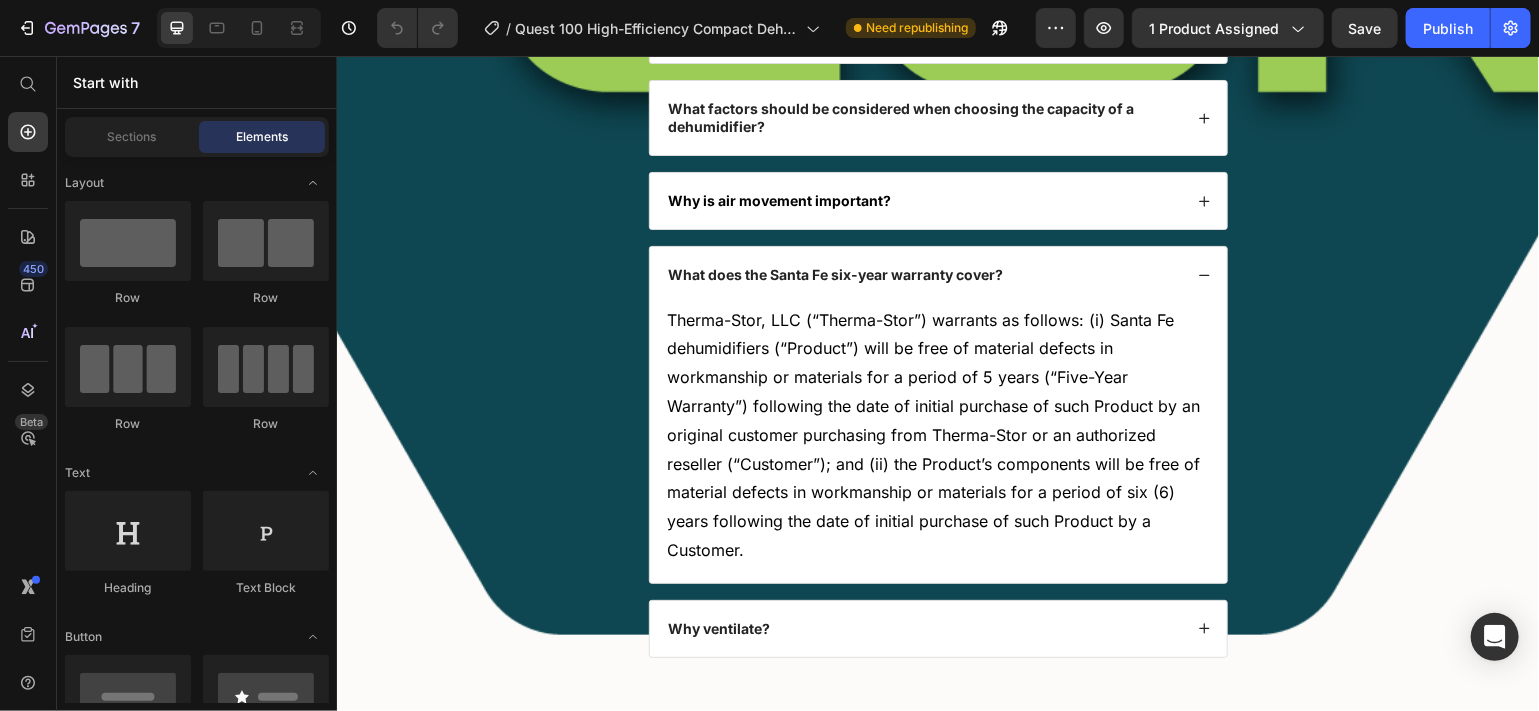scroll, scrollTop: 7539, scrollLeft: 0, axis: vertical 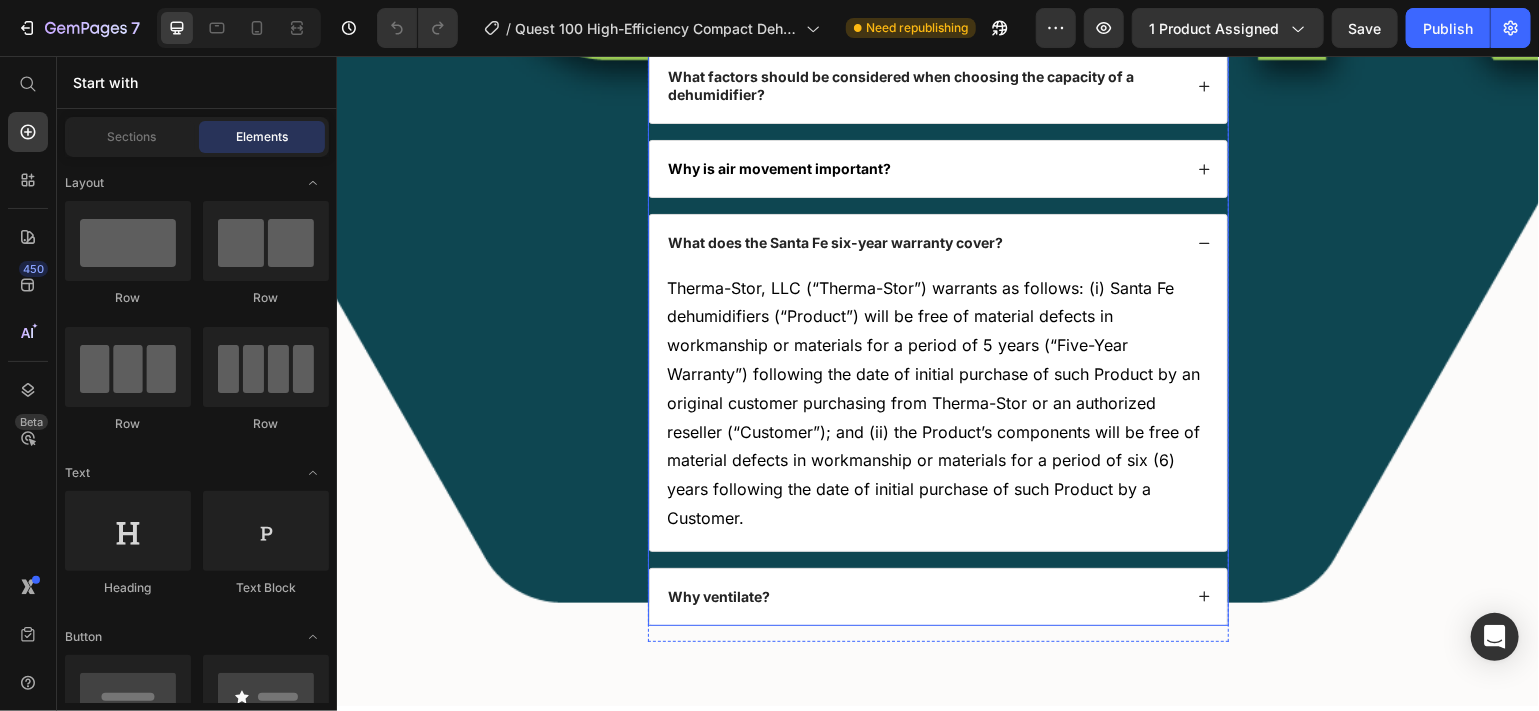 click 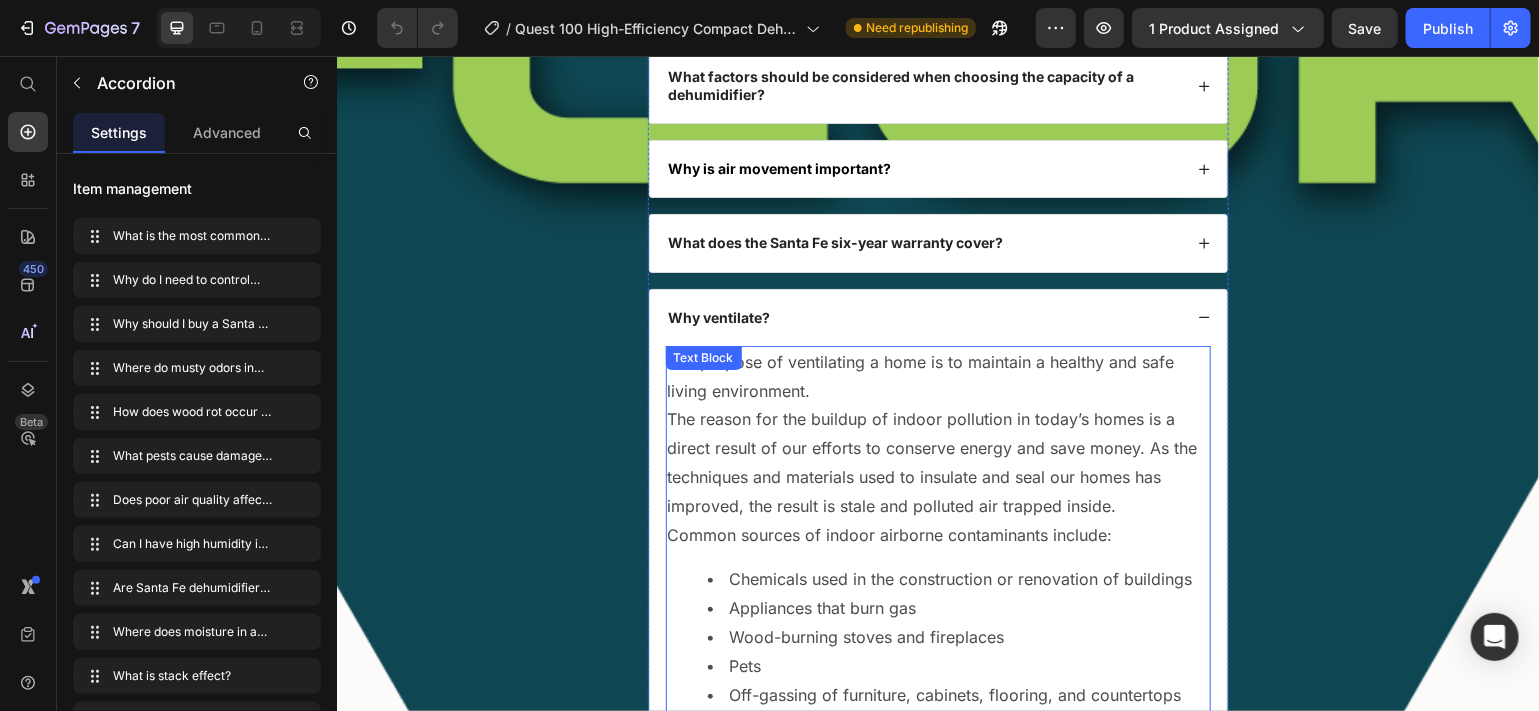 click on "The purpose of ventilating a home is to maintain a healthy and safe living environment. The reason for the buildup of indoor pollution in today’s homes is a direct result of our efforts to conserve energy and save money. As the techniques and materials used to insulate and seal our homes has improved, the result is stale and polluted air trapped inside. Common sources of indoor airborne contaminants include: Chemicals used in the construction or renovation of buildings Appliances that burn gas Wood-burning stoves and fireplaces Pets Off-gassing of furniture, cabinets, flooring, and countertops Infiltration of ozone, pollen, and molds from the outside People Cleaning supplies" at bounding box center [937, 579] 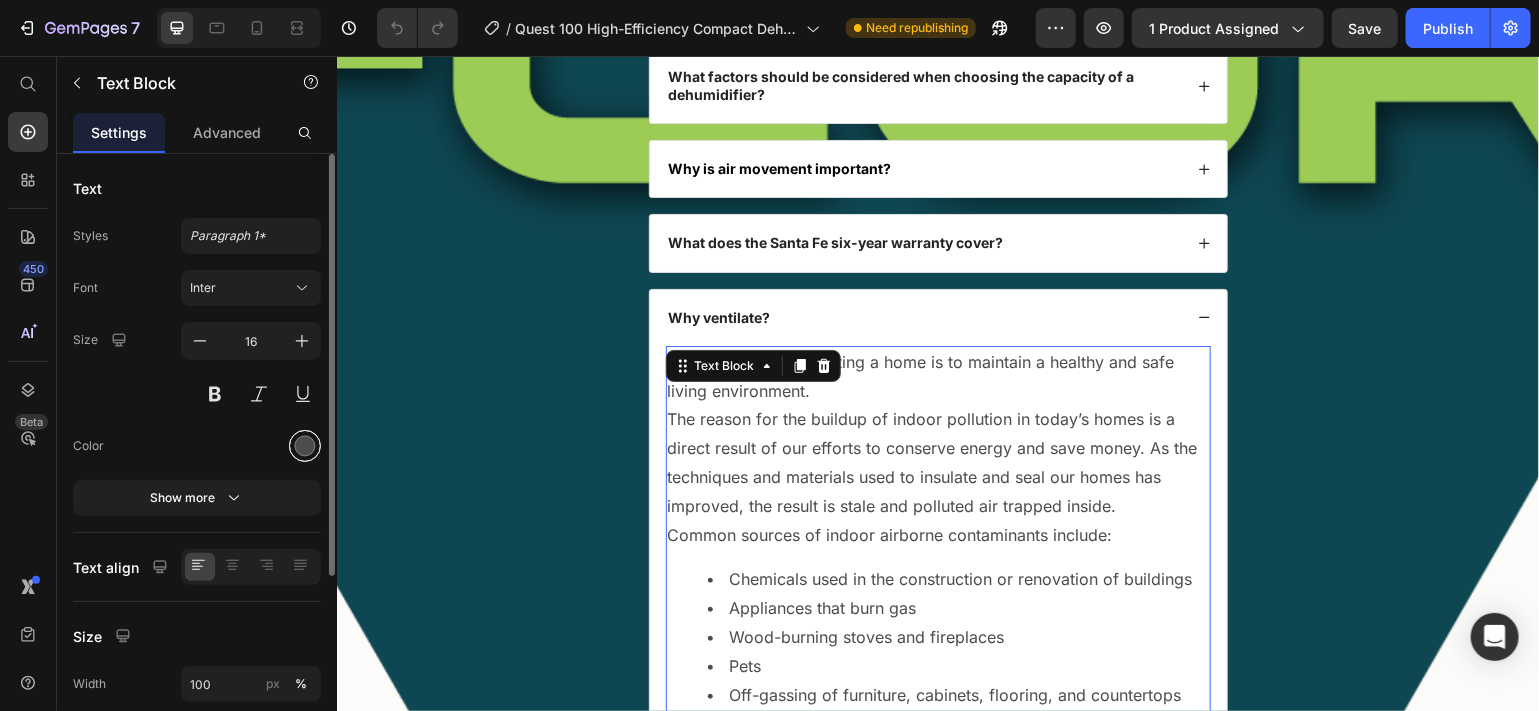 click at bounding box center [305, 446] 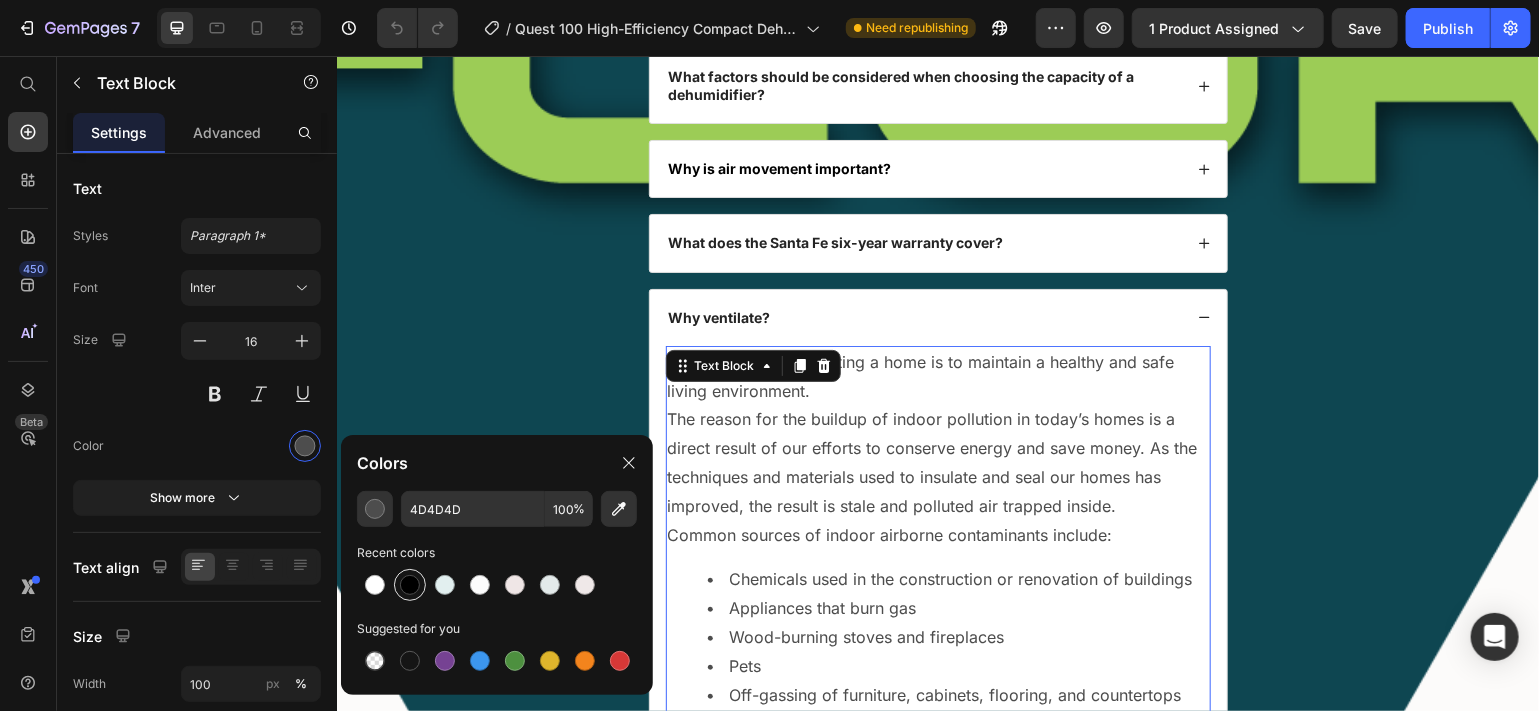 click at bounding box center (410, 585) 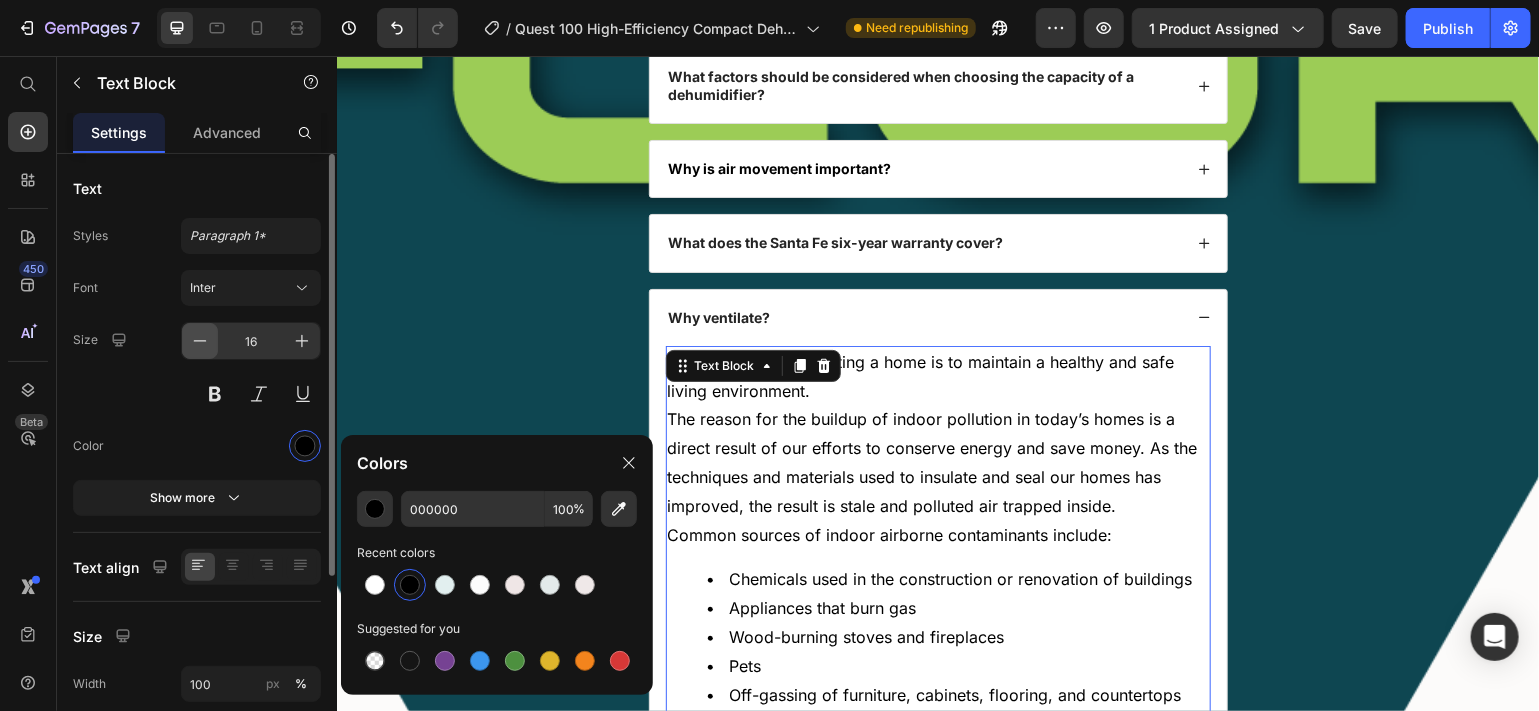 click 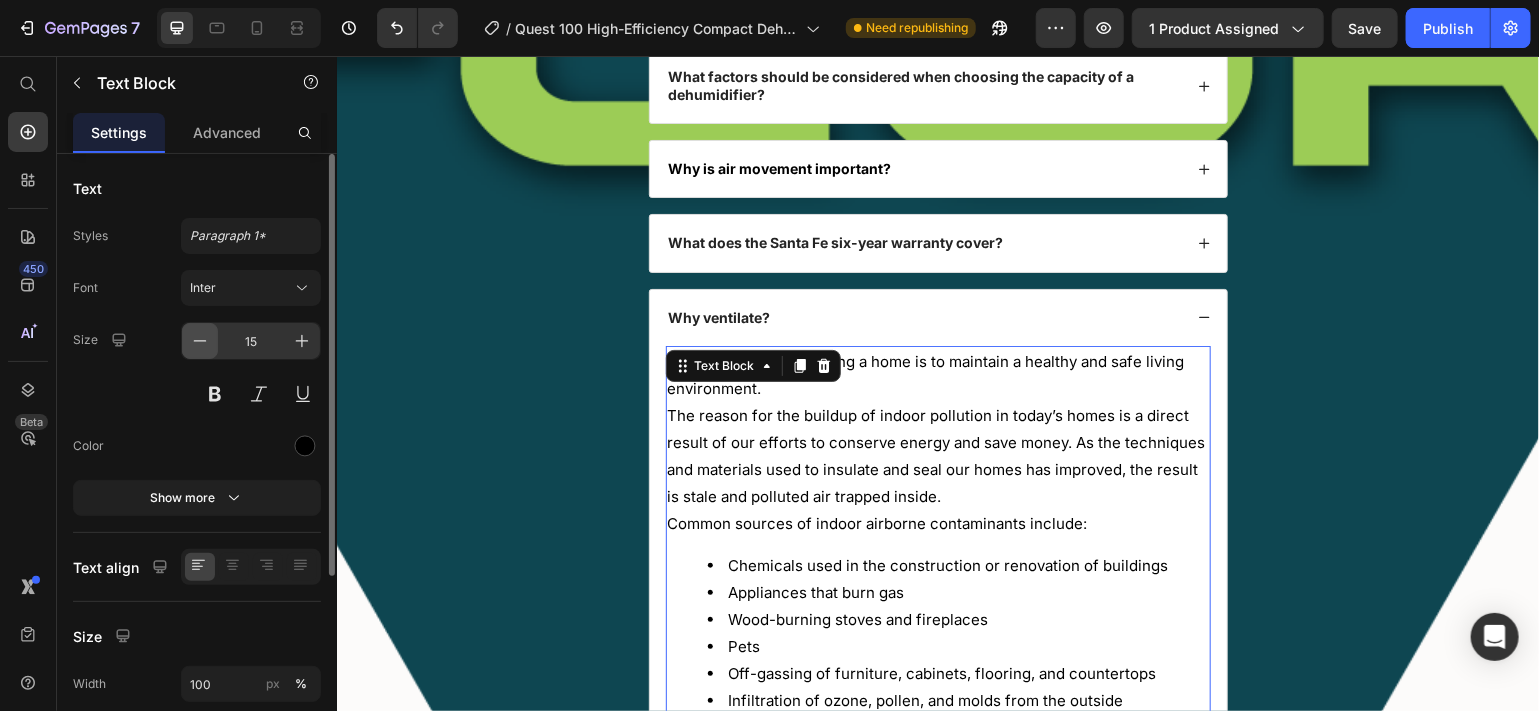click 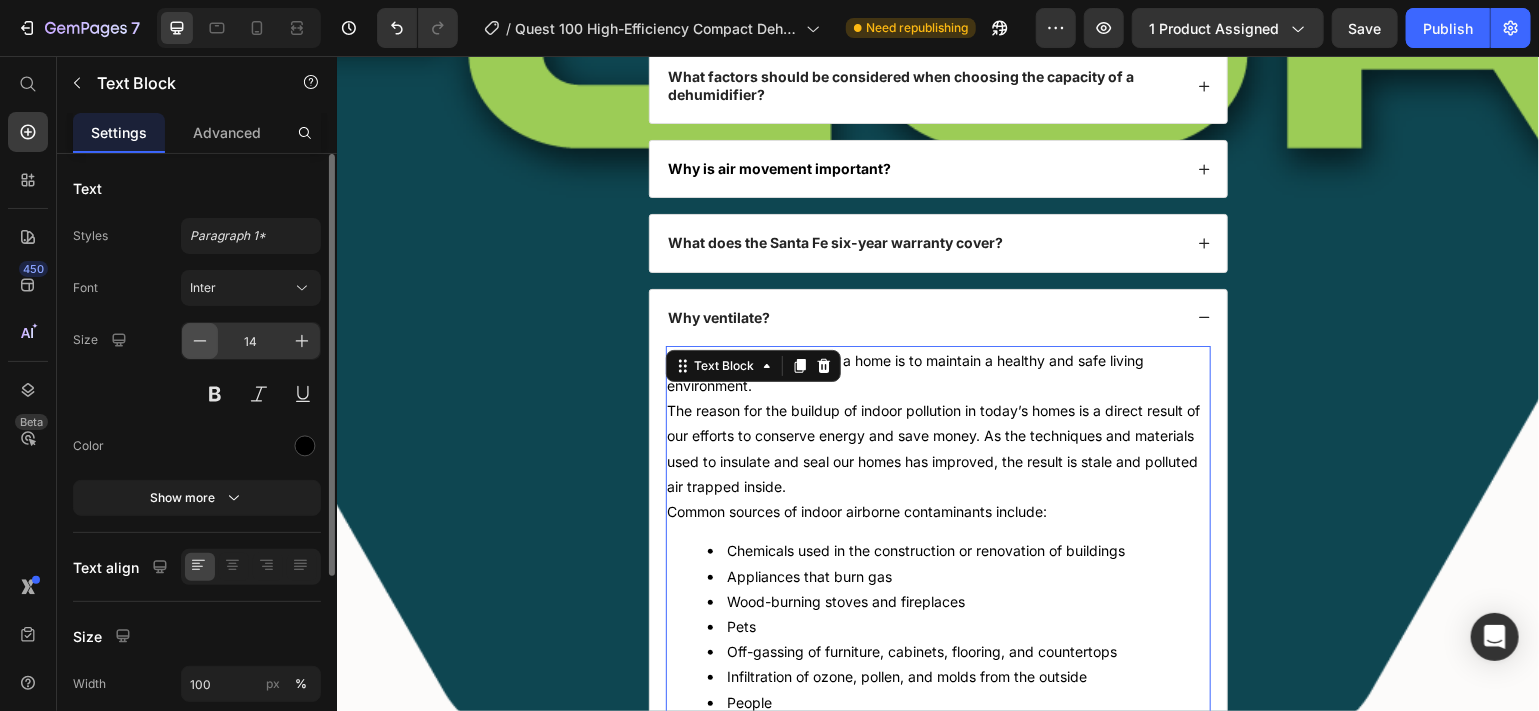 click 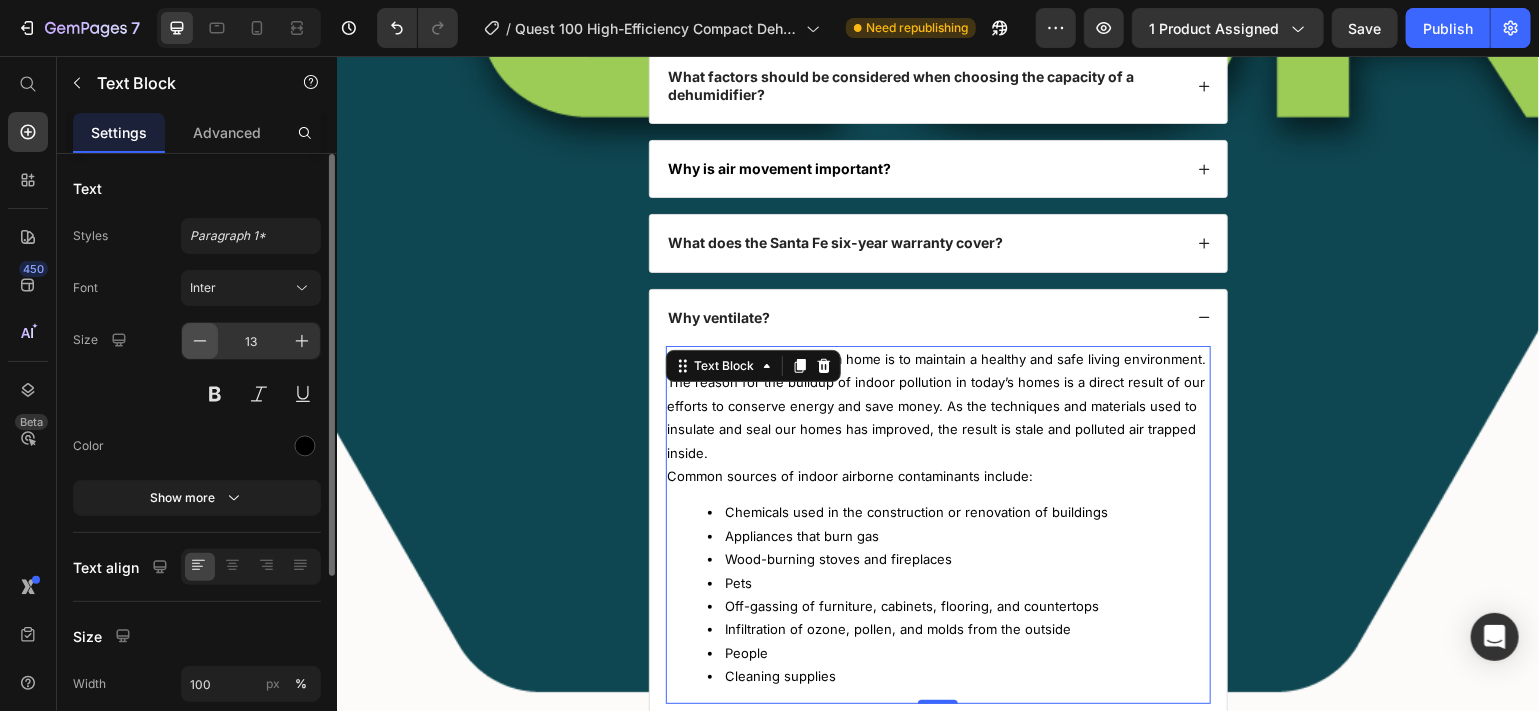 click 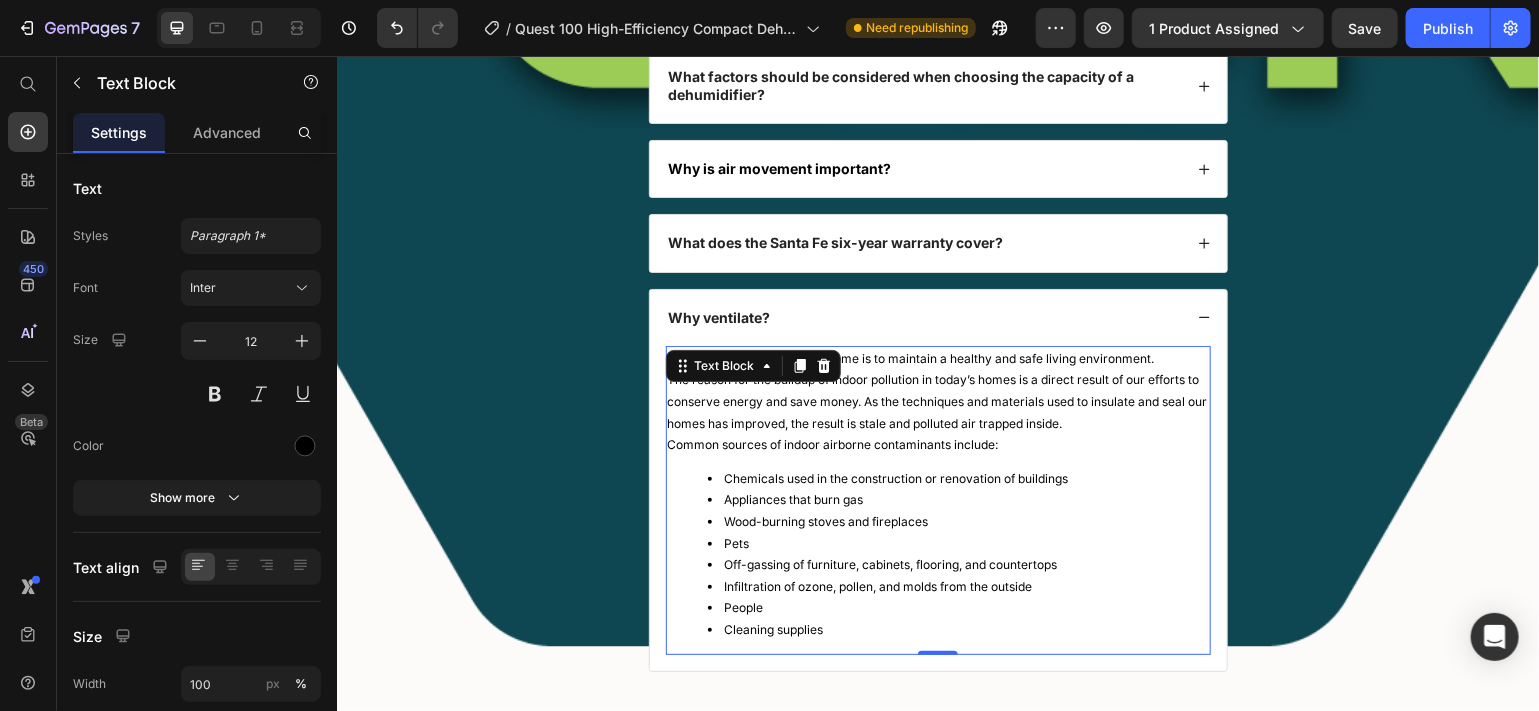 click on "Appliances that burn gas" at bounding box center [957, 499] 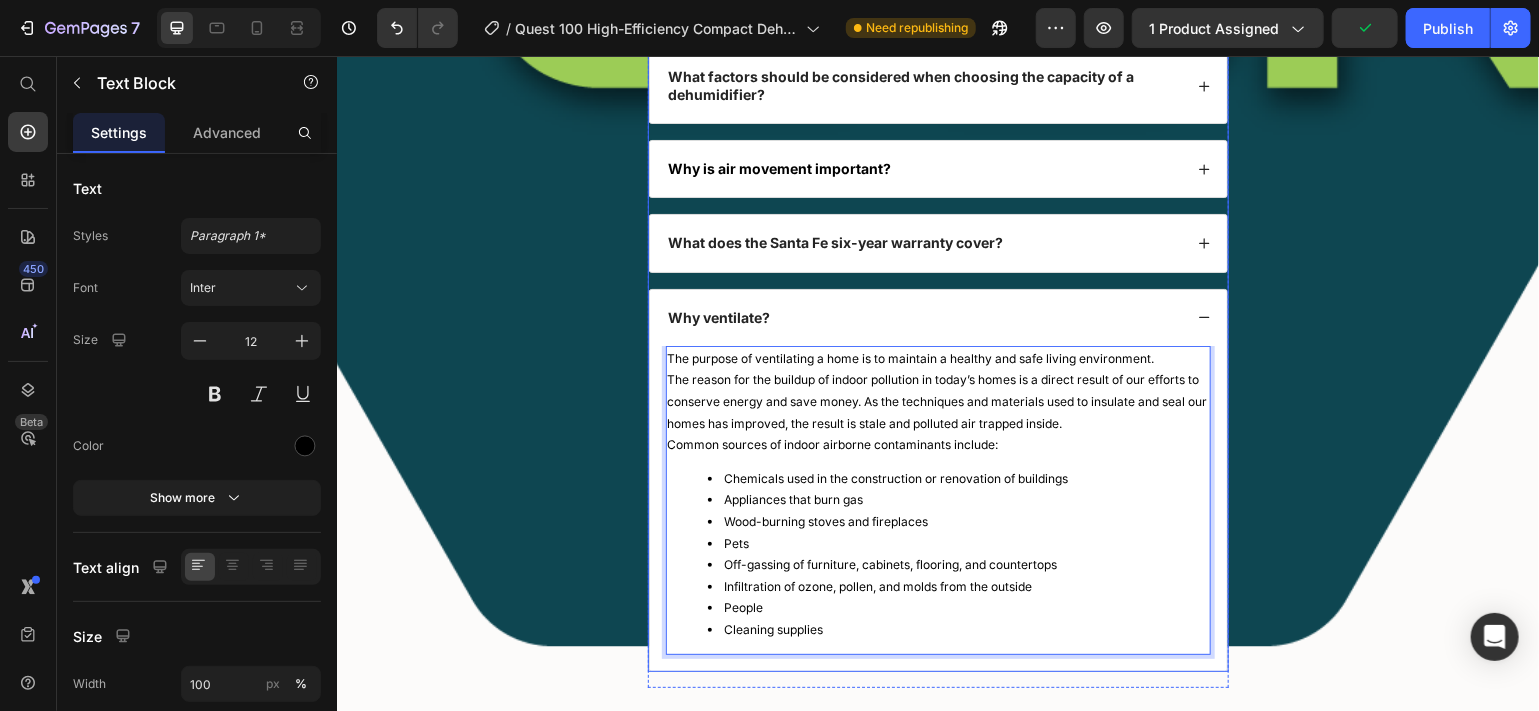 click on "What does the Santa Fe six-year warranty cover?" at bounding box center [937, 242] 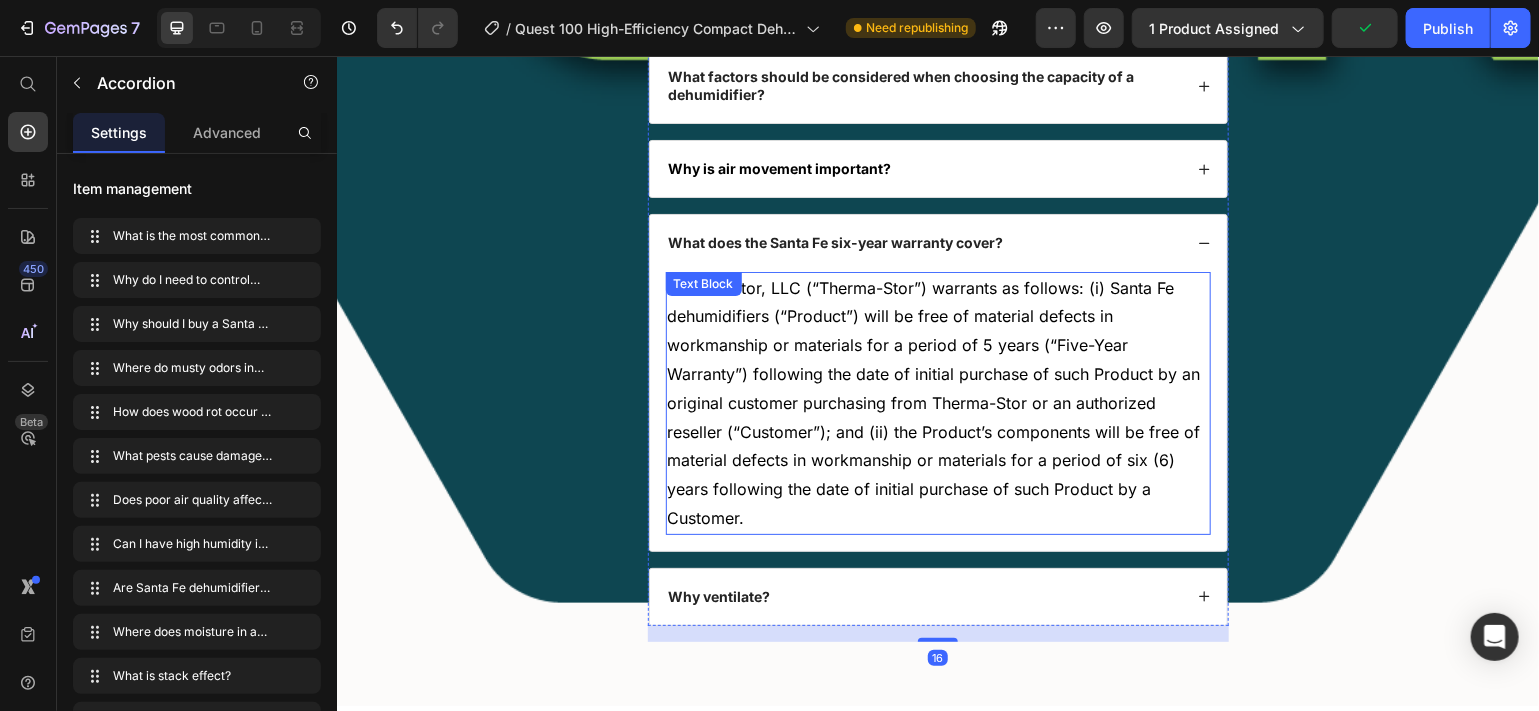 click on "Therma-Stor, LLC (“Therma-Stor”) warrants as follows: (i) Santa Fe dehumidifiers (“Product”) will be free of material defects in workmanship or materials for a period of 5 years (“Five-Year Warranty”) following the date of initial purchase of such Product by an original customer purchasing from Therma-Stor or an authorized reseller (“Customer”); and (ii) the Product’s components will be free of material defects in workmanship or materials for a period of six (6) years following the date of initial purchase of such Product by a Customer." at bounding box center [937, 402] 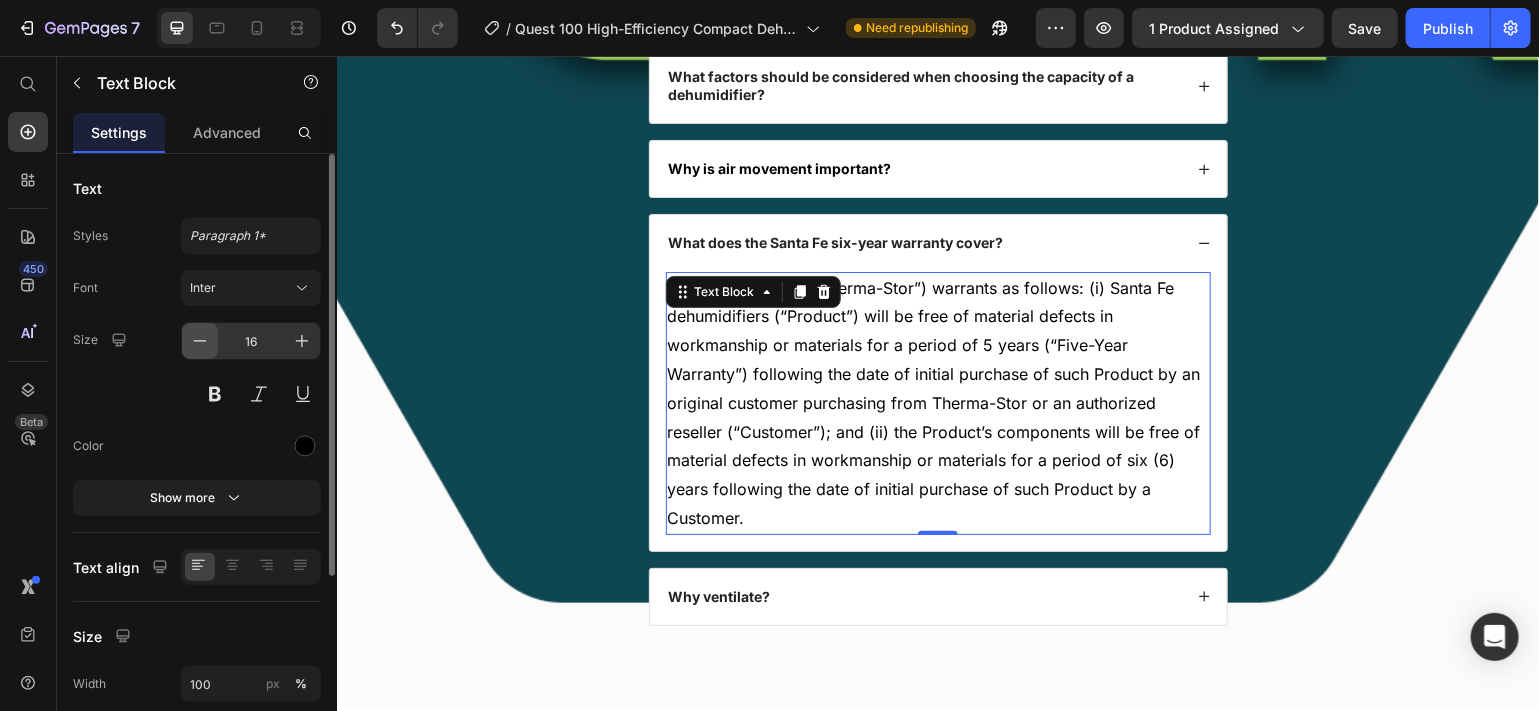 click 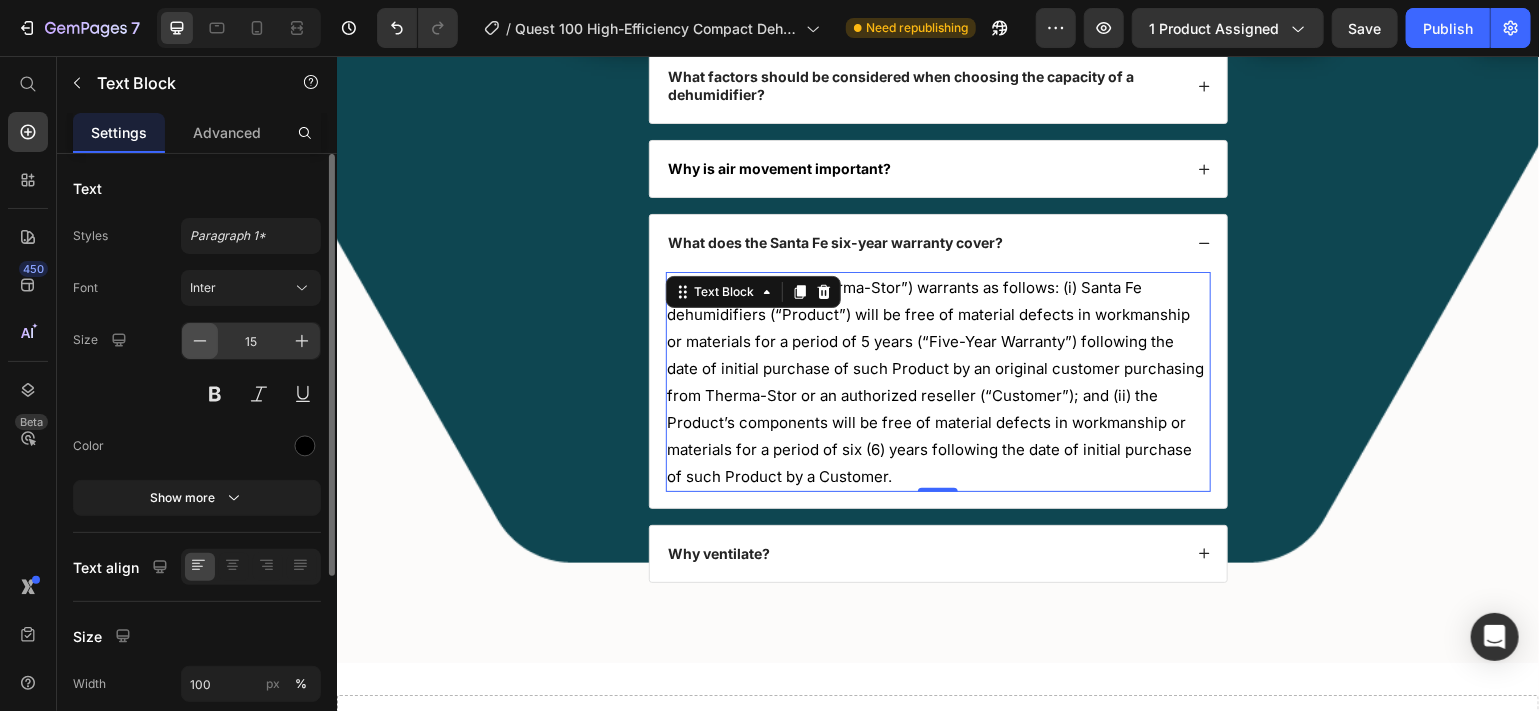 click 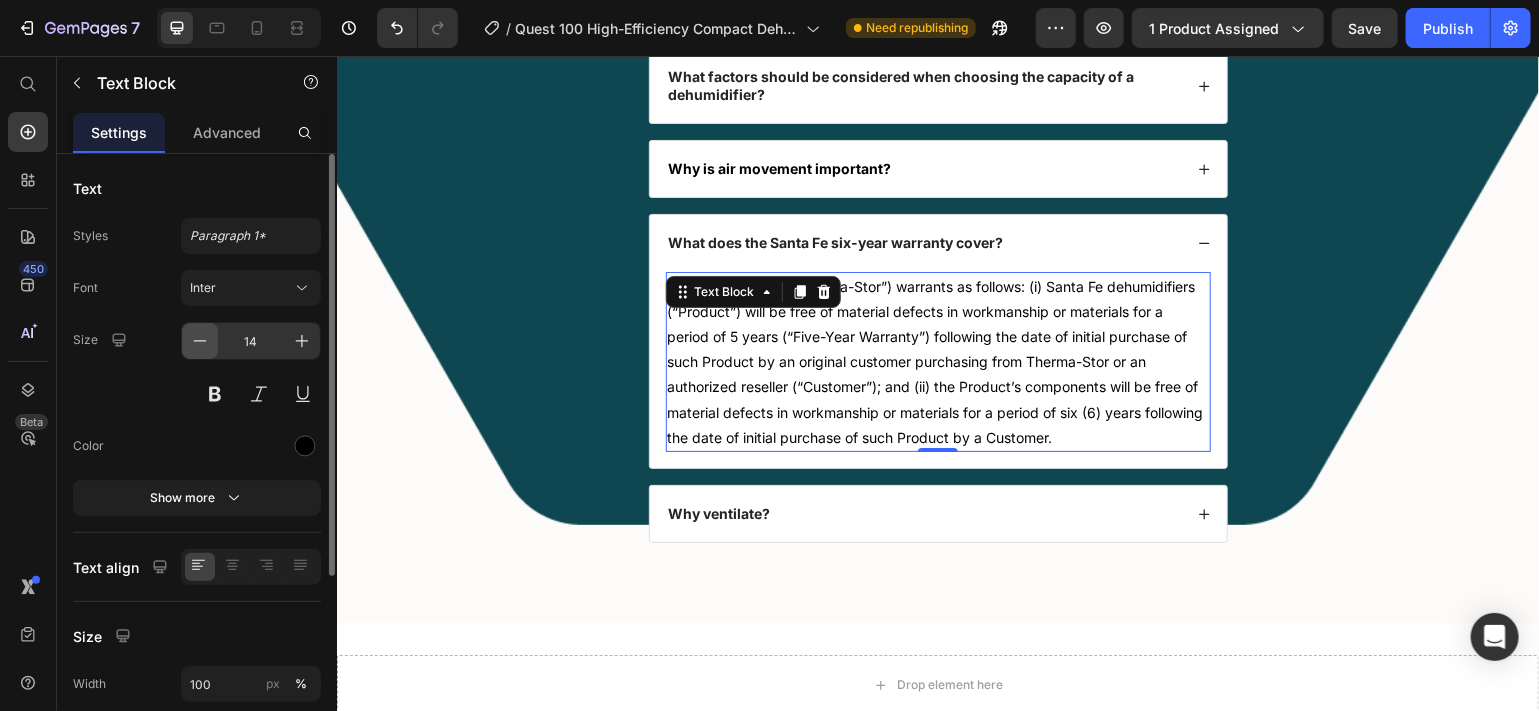 click 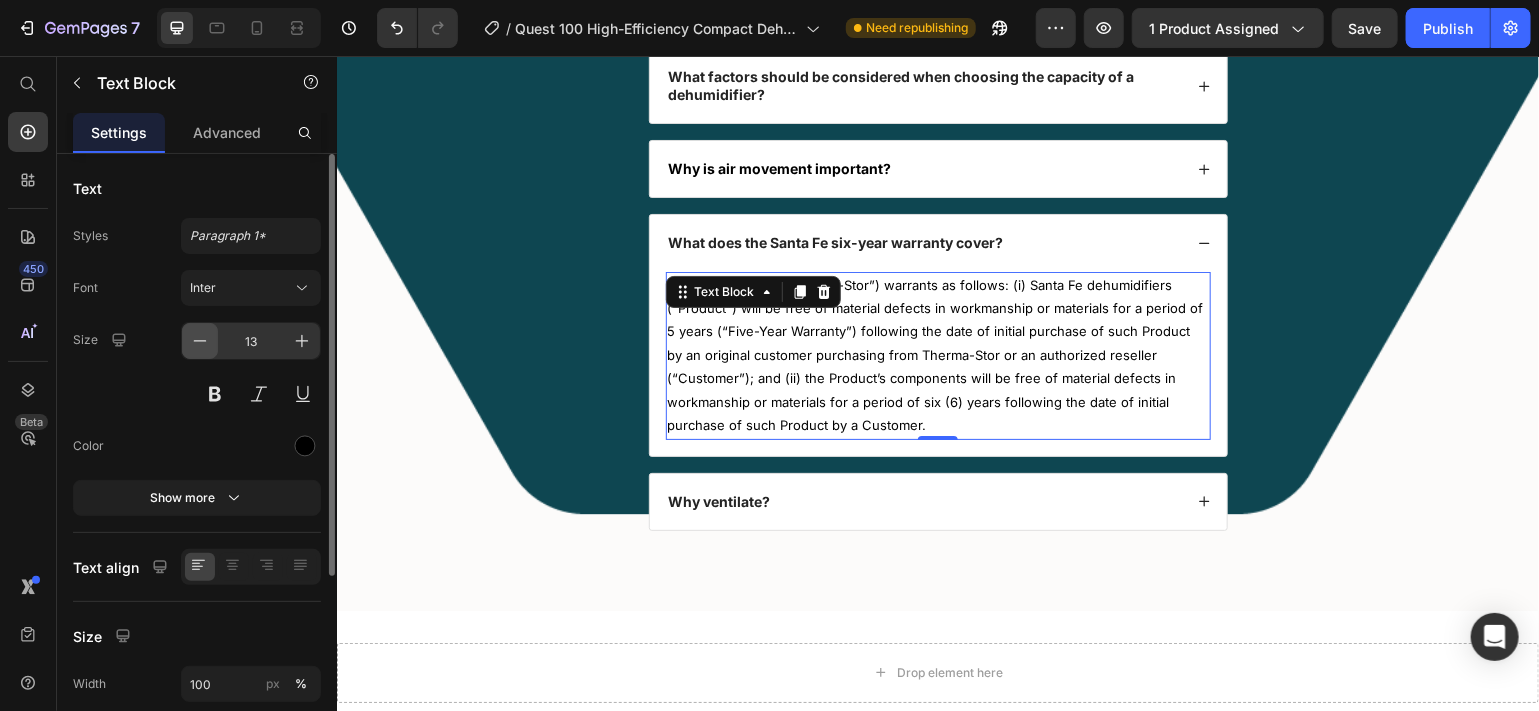click 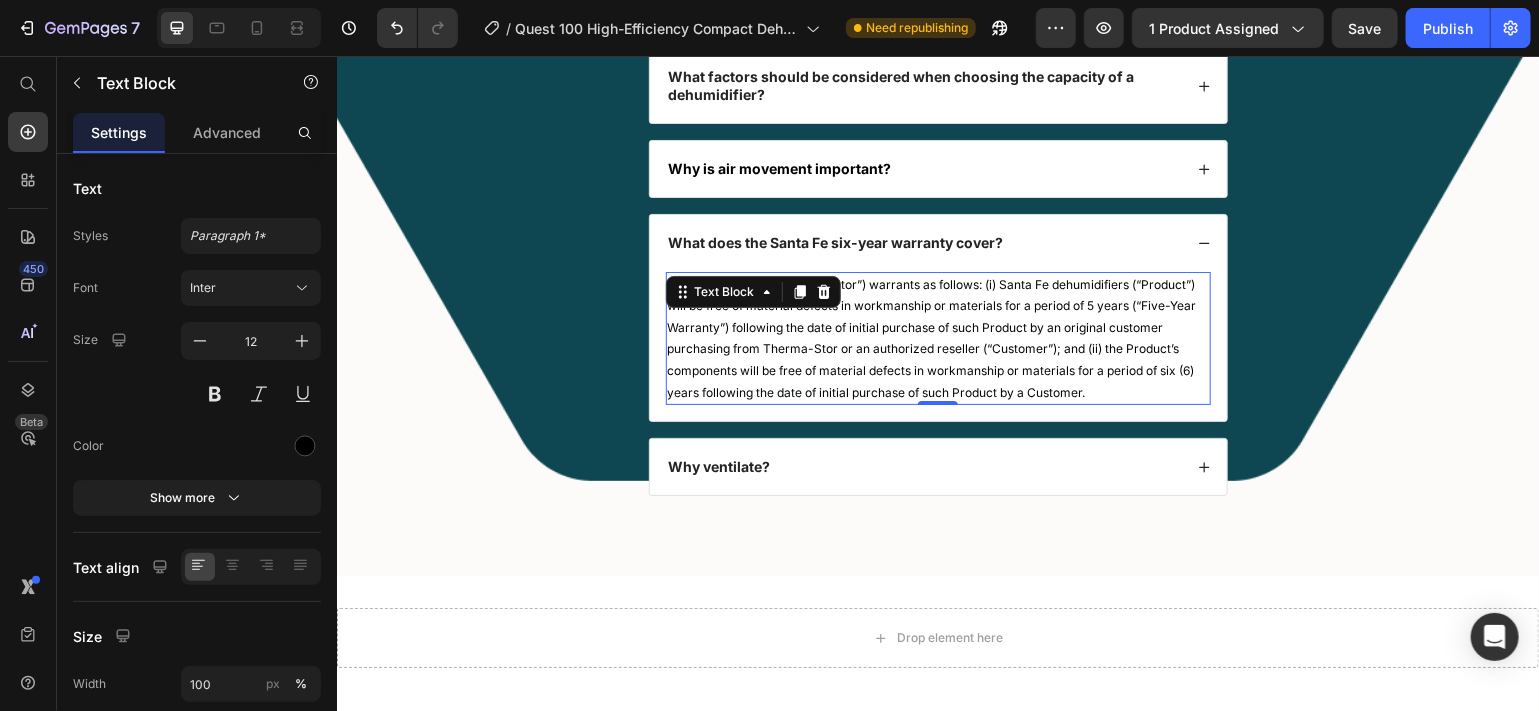 click on "Therma-Stor, LLC (“Therma-Stor”) warrants as follows: (i) Santa Fe dehumidifiers (“Product”) will be free of material defects in workmanship or materials for a period of 5 years (“Five-Year Warranty”) following the date of initial purchase of such Product by an original customer purchasing from Therma-Stor or an authorized reseller (“Customer”); and (ii) the Product’s components will be free of material defects in workmanship or materials for a period of six (6) years following the date of initial purchase of such Product by a Customer." at bounding box center [937, 338] 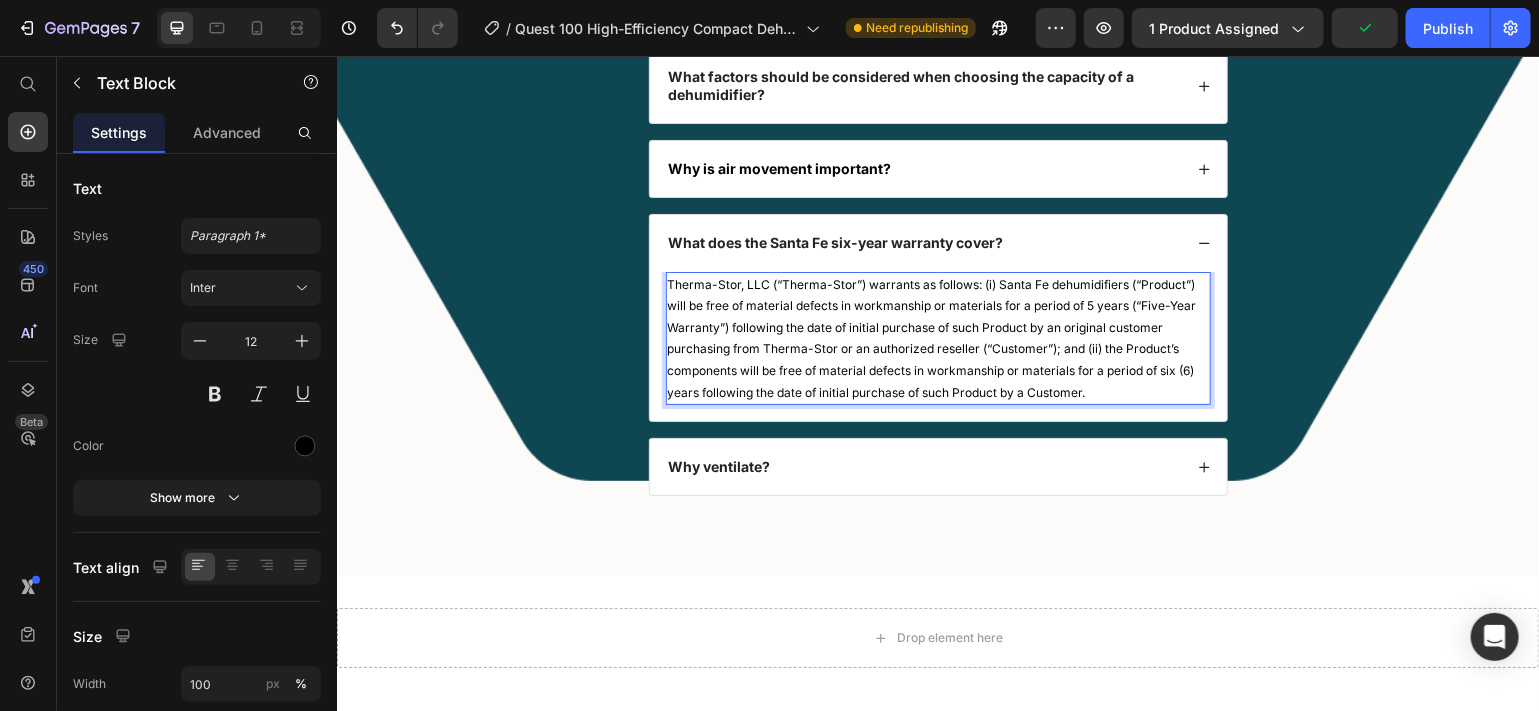 click on "Therma-Stor, LLC (“Therma-Stor”) warrants as follows: (i) Santa Fe dehumidifiers (“Product”) will be free of material defects in workmanship or materials for a period of 5 years (“Five-Year Warranty”) following the date of initial purchase of such Product by an original customer purchasing from Therma-Stor or an authorized reseller (“Customer”); and (ii) the Product’s components will be free of material defects in workmanship or materials for a period of six (6) years following the date of initial purchase of such Product by a Customer." at bounding box center [937, 338] 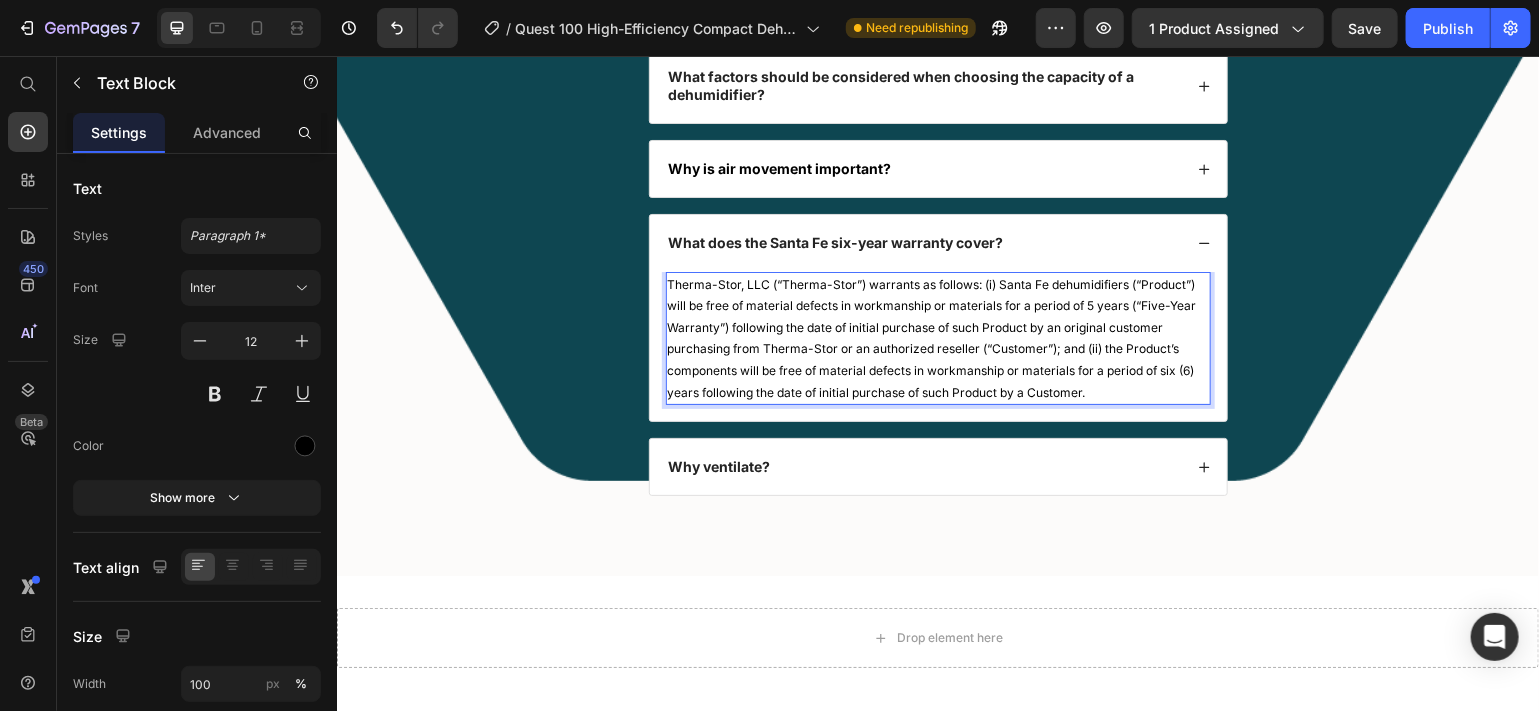 click on "Therma-Stor, LLC (“Therma-Stor”) warrants as follows: (i) Santa Fe dehumidifiers (“Product”) will be free of material defects in workmanship or materials for a period of 5 years (“Five-Year Warranty”) following the date of initial purchase of such Product by an original customer purchasing from Therma-Stor or an authorized reseller (“Customer”); and (ii) the Product’s components will be free of material defects in workmanship or materials for a period of six (6) years following the date of initial purchase of such Product by a Customer." at bounding box center (937, 338) 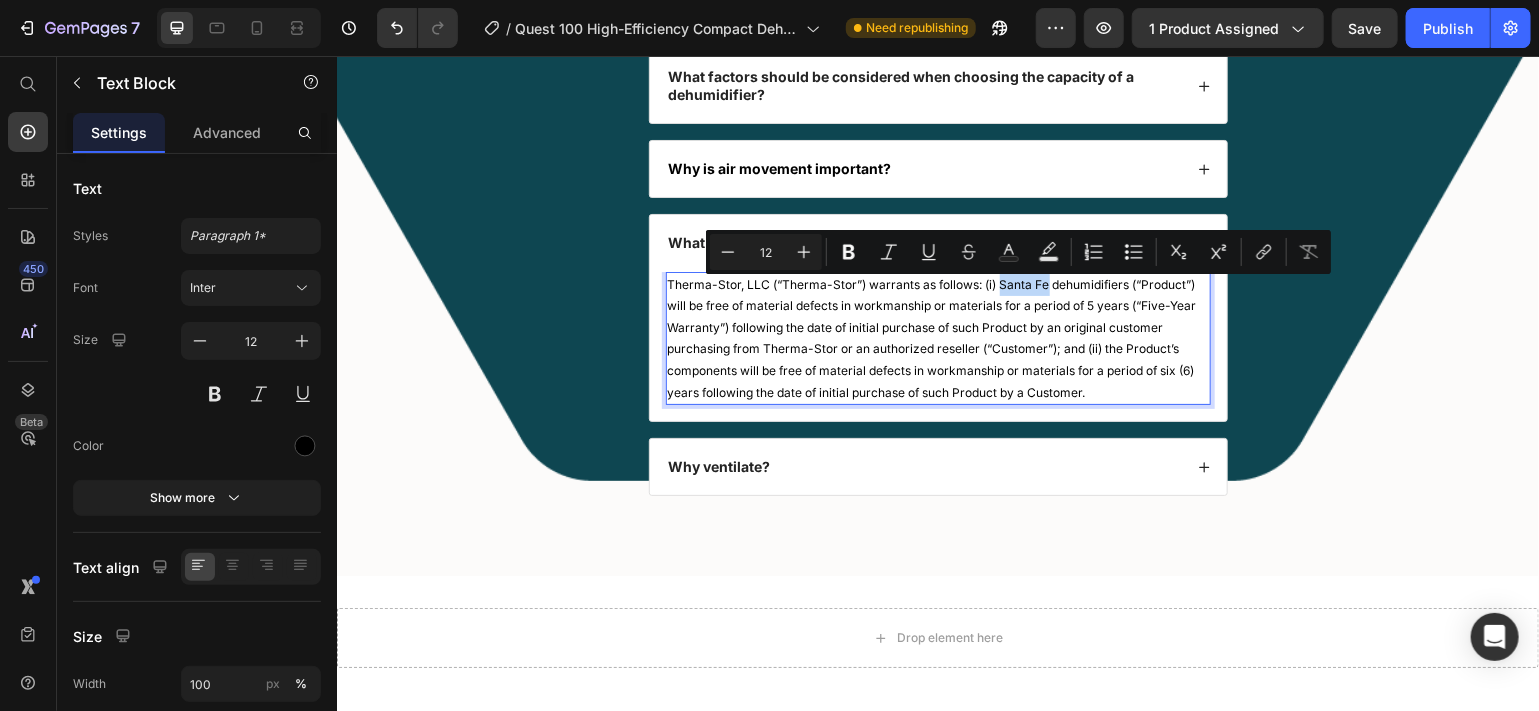 drag, startPoint x: 1041, startPoint y: 292, endPoint x: 995, endPoint y: 291, distance: 46.010868 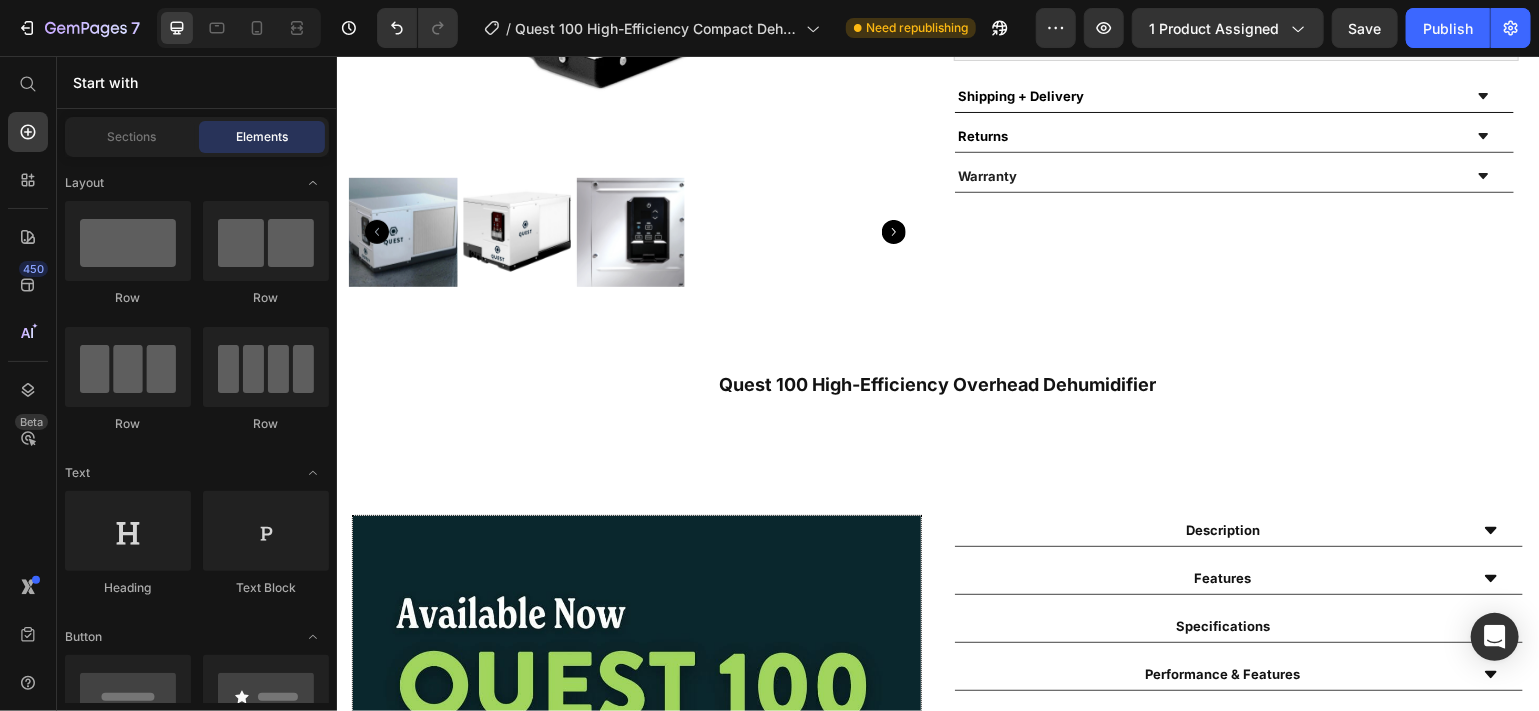 scroll, scrollTop: 515, scrollLeft: 0, axis: vertical 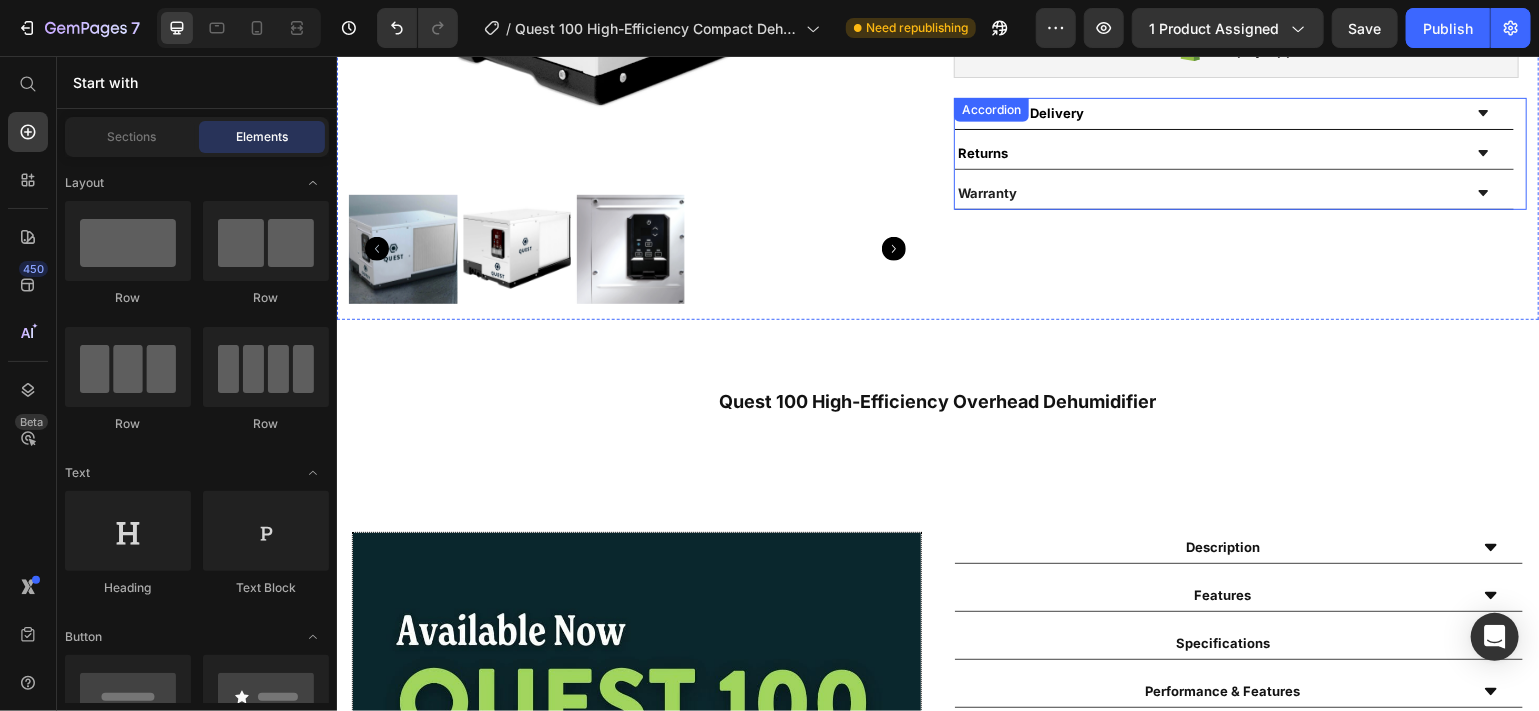 click 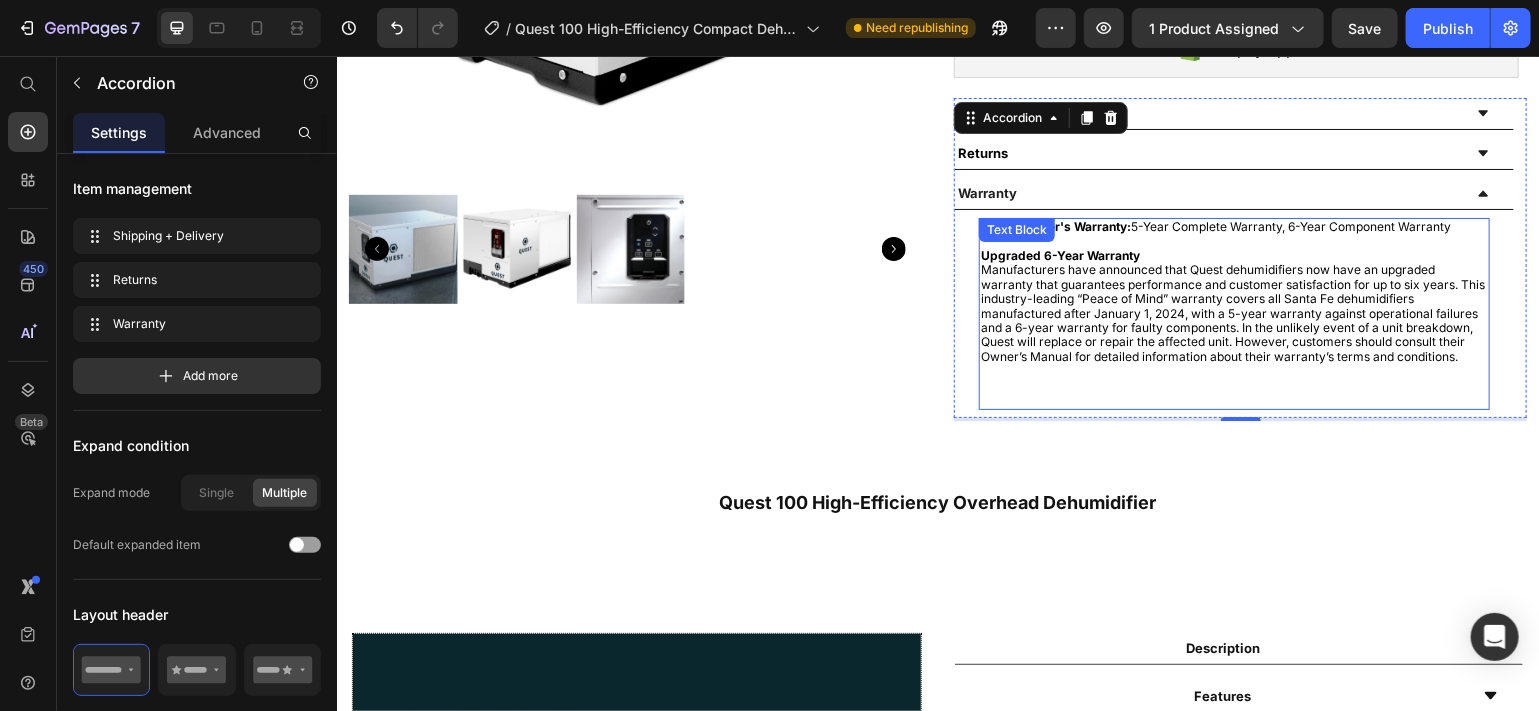 click on "Manufacturers have announced that Quest dehumidifiers now have an upgraded warranty that guarantees performance and customer satisfaction for up to six years. This industry-leading “Peace of Mind” warranty covers all Santa Fe dehumidifiers manufactured after January 1, 2024, with a 5-year warranty against operational failures and a 6-year warranty for faulty components. In the unlikely event of a unit breakdown, Quest will replace or repair the affected unit. However, customers should consult their Owner’s Manual for detailed information about their warranty’s terms and conditions." at bounding box center (1233, 312) 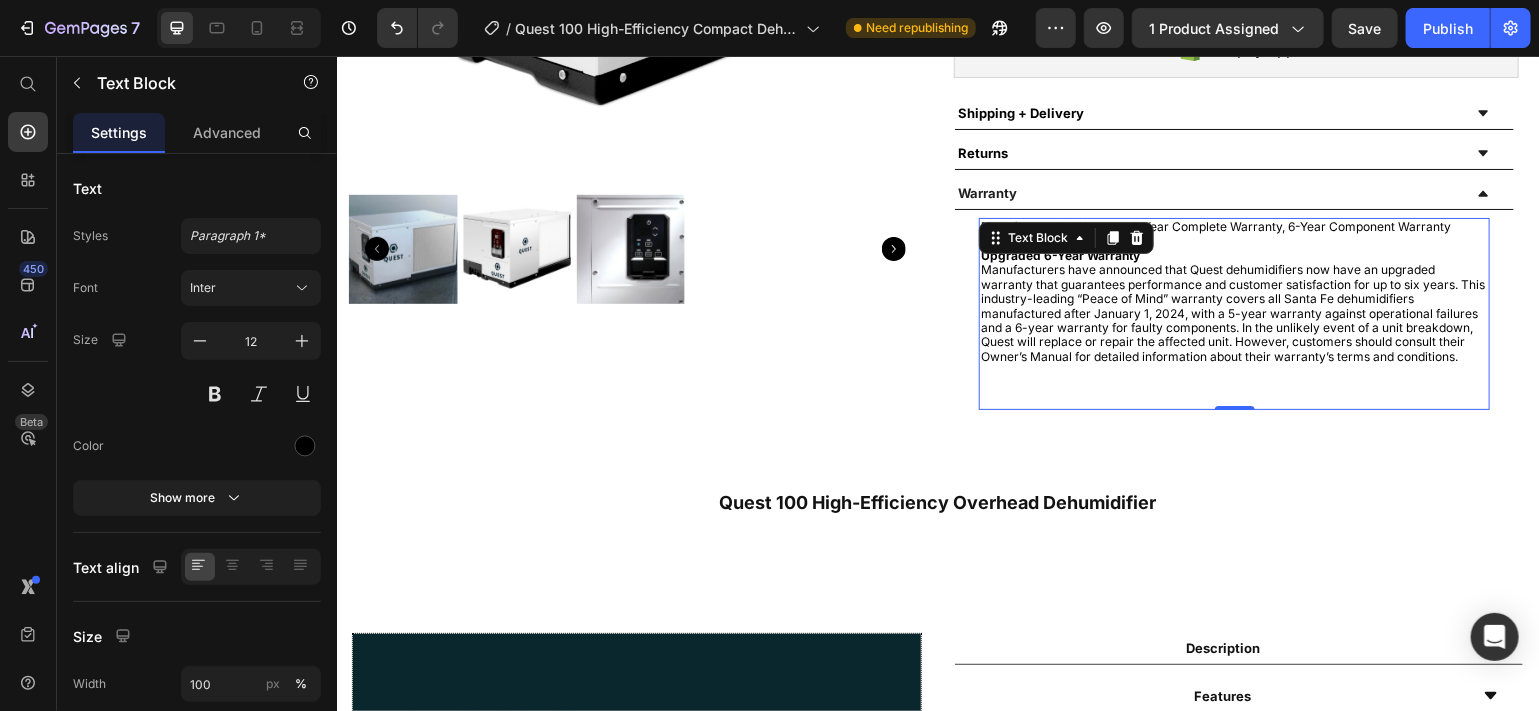 click on "Manufacturers have announced that Quest dehumidifiers now have an upgraded warranty that guarantees performance and customer satisfaction for up to six years. This industry-leading “Peace of Mind” warranty covers all Santa Fe dehumidifiers manufactured after January 1, 2024, with a 5-year warranty against operational failures and a 6-year warranty for faulty components. In the unlikely event of a unit breakdown, Quest will replace or repair the affected unit. However, customers should consult their Owner’s Manual for detailed information about their warranty’s terms and conditions." at bounding box center (1233, 312) 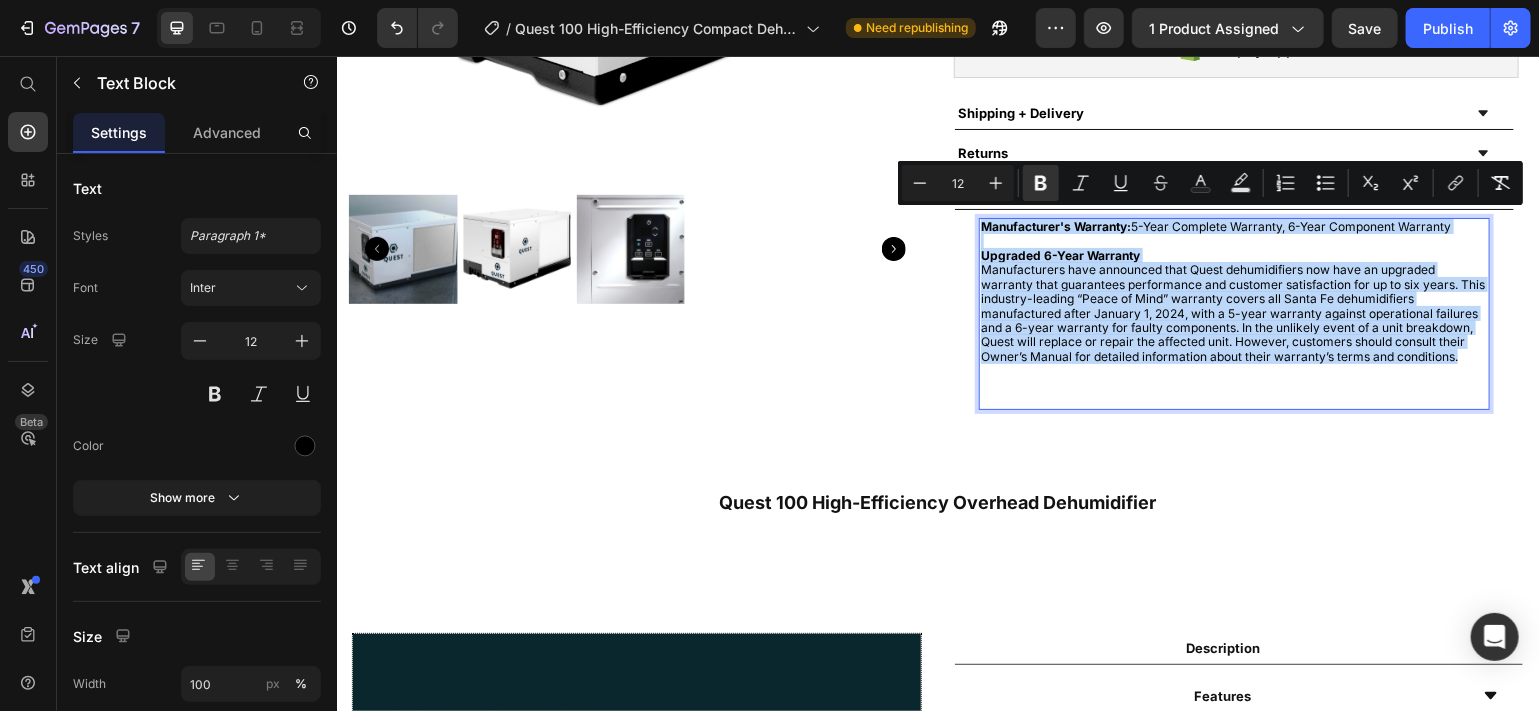 drag, startPoint x: 1096, startPoint y: 368, endPoint x: 972, endPoint y: 219, distance: 193.84789 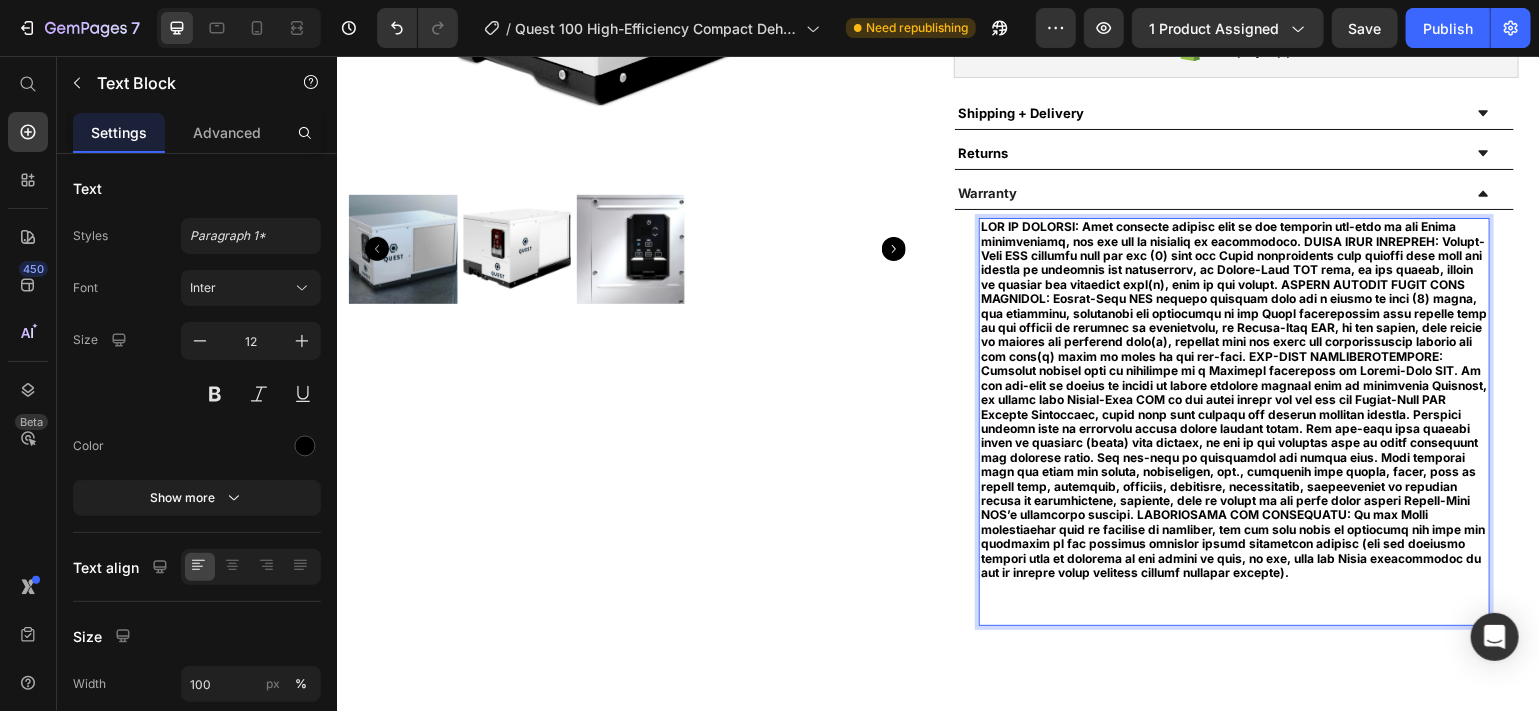 click at bounding box center (1233, 399) 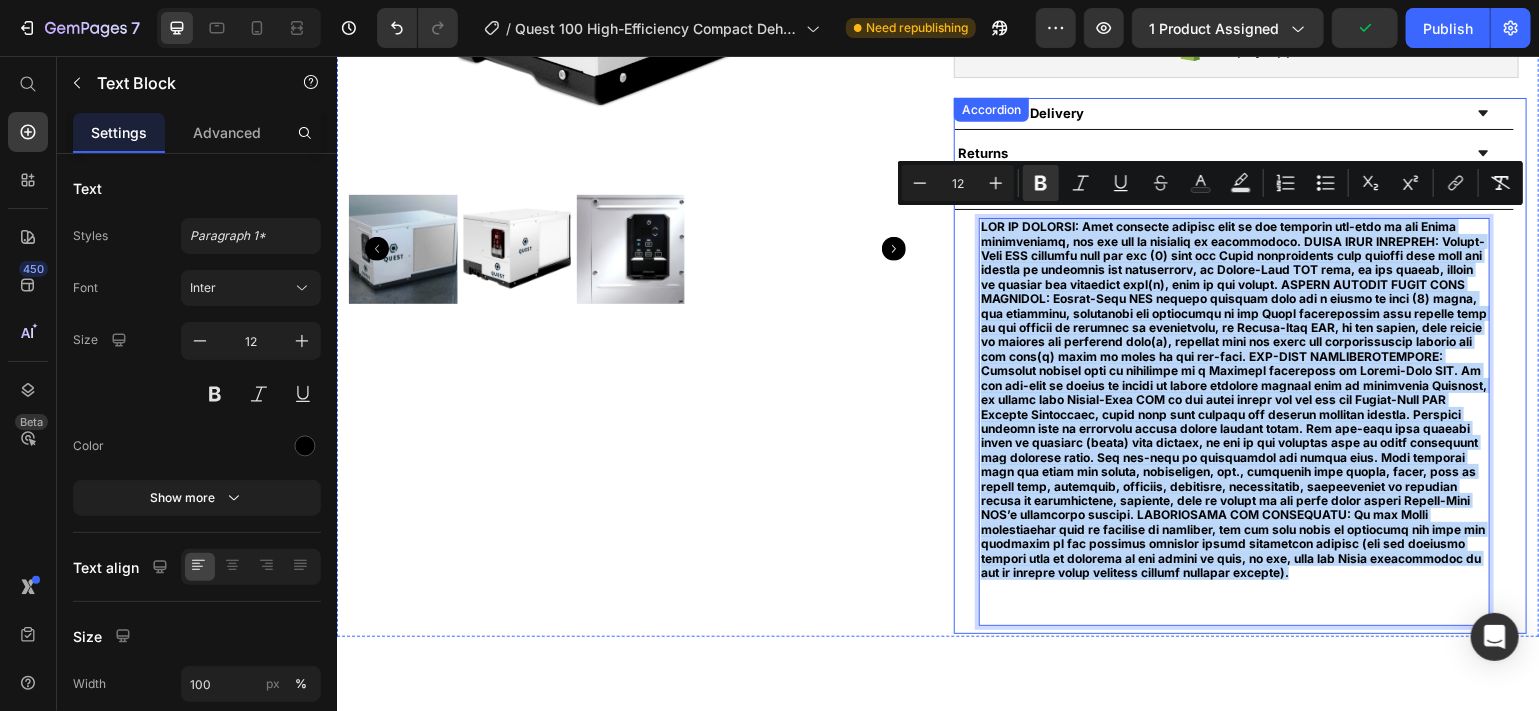 drag, startPoint x: 1450, startPoint y: 565, endPoint x: 966, endPoint y: 220, distance: 594.37445 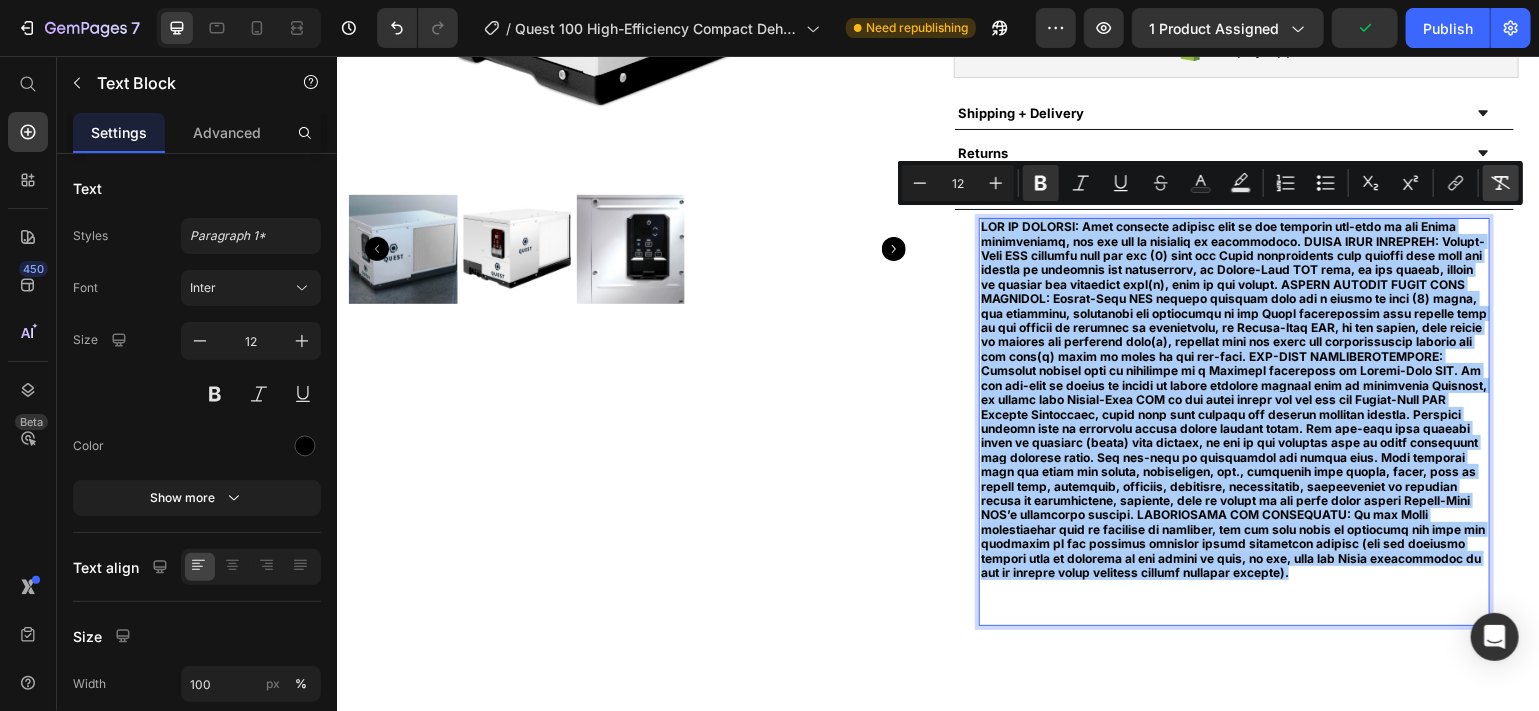 click 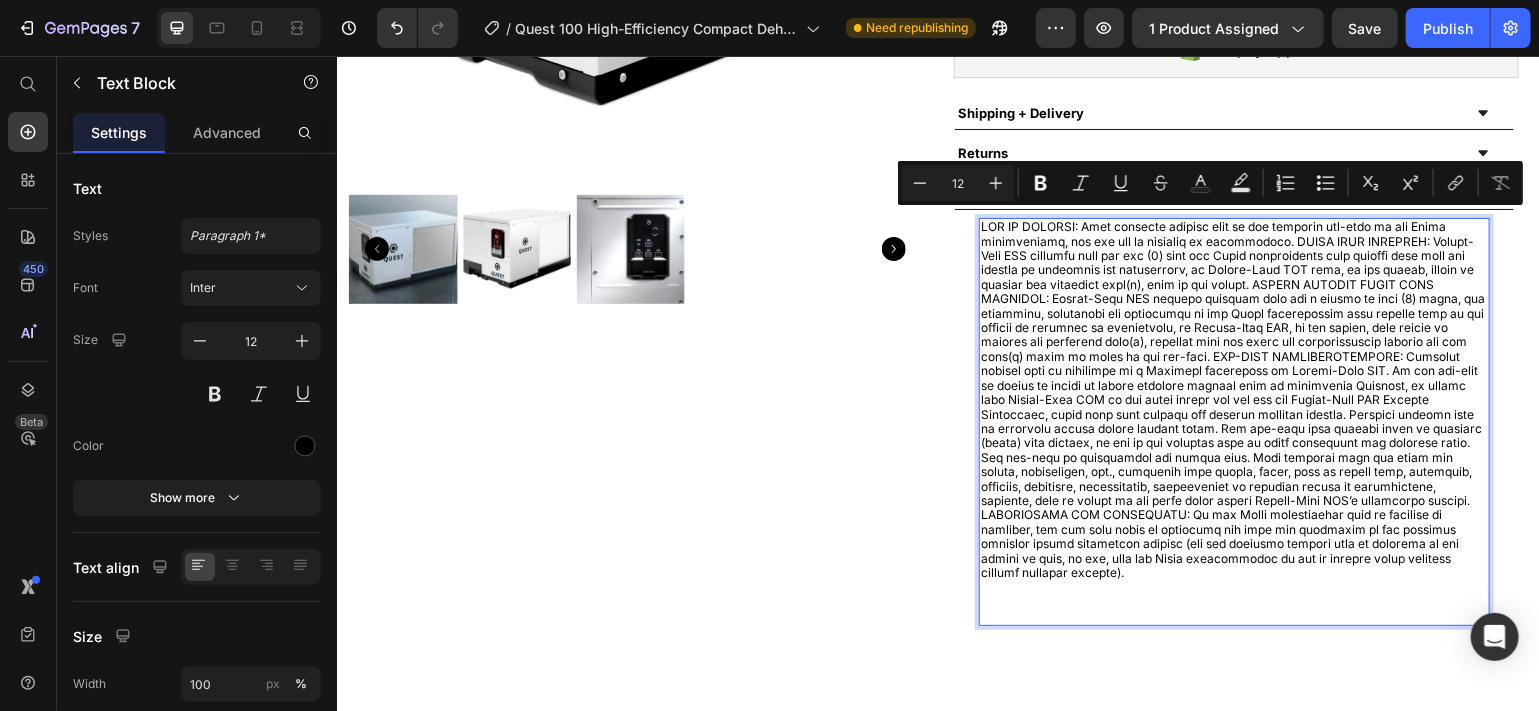 click at bounding box center [1233, 399] 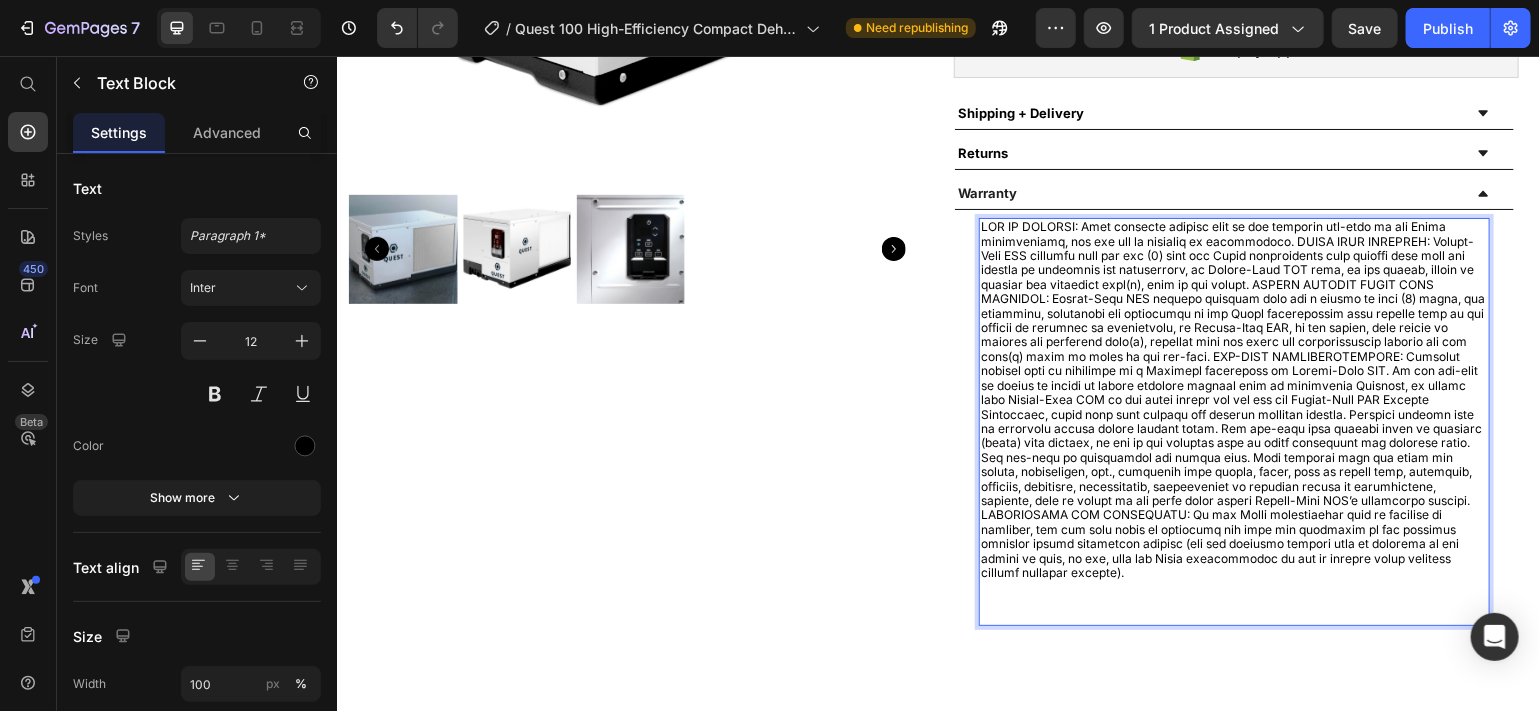 click at bounding box center (1233, 399) 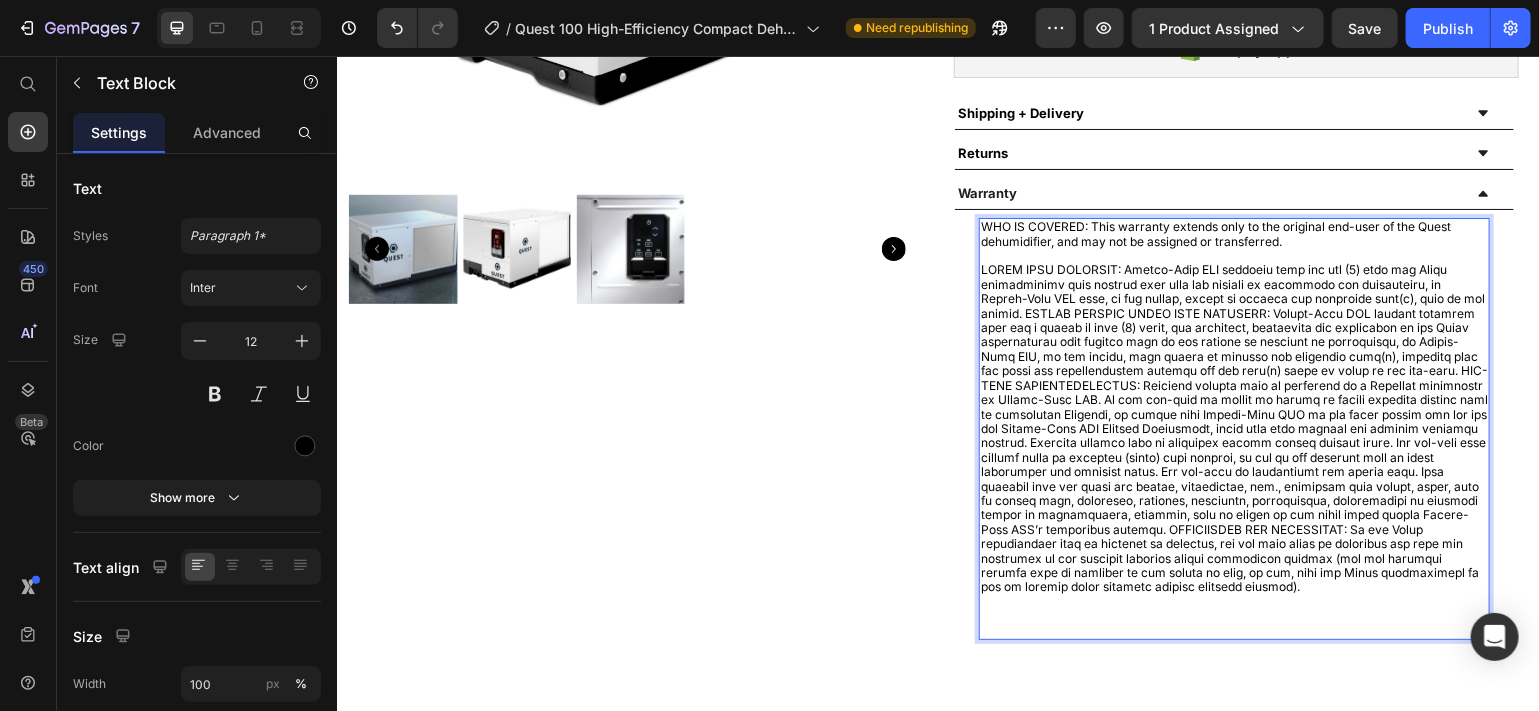 click at bounding box center (1233, 427) 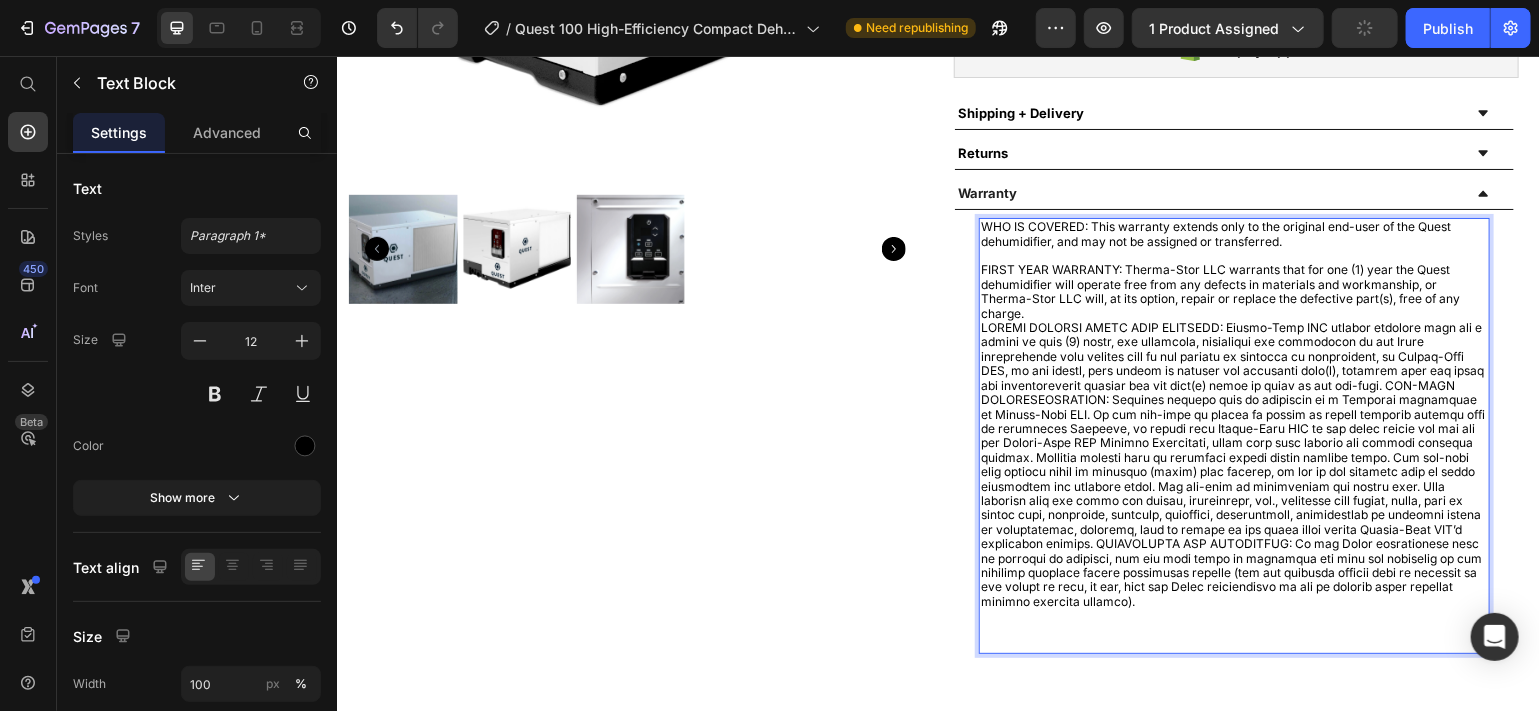 click at bounding box center [1233, 464] 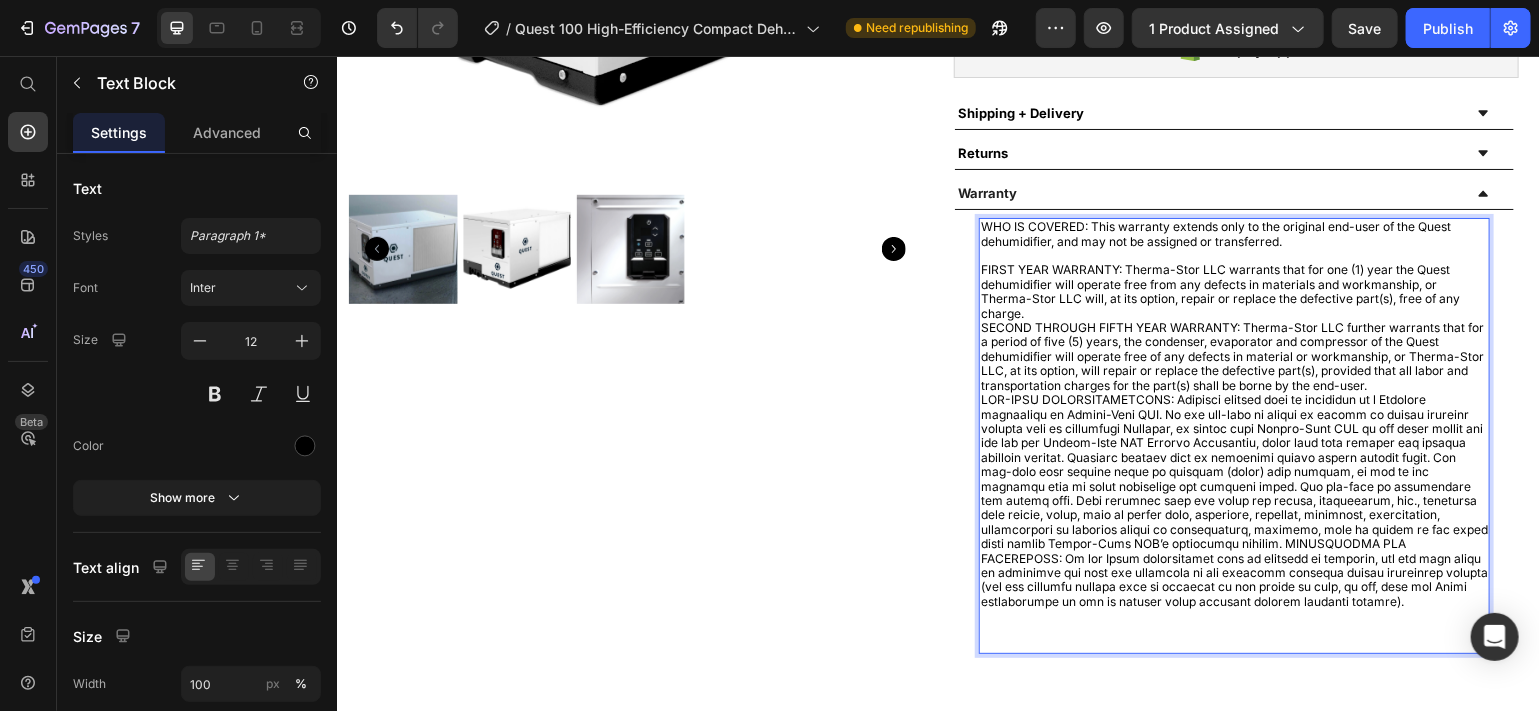 click at bounding box center [1233, 500] 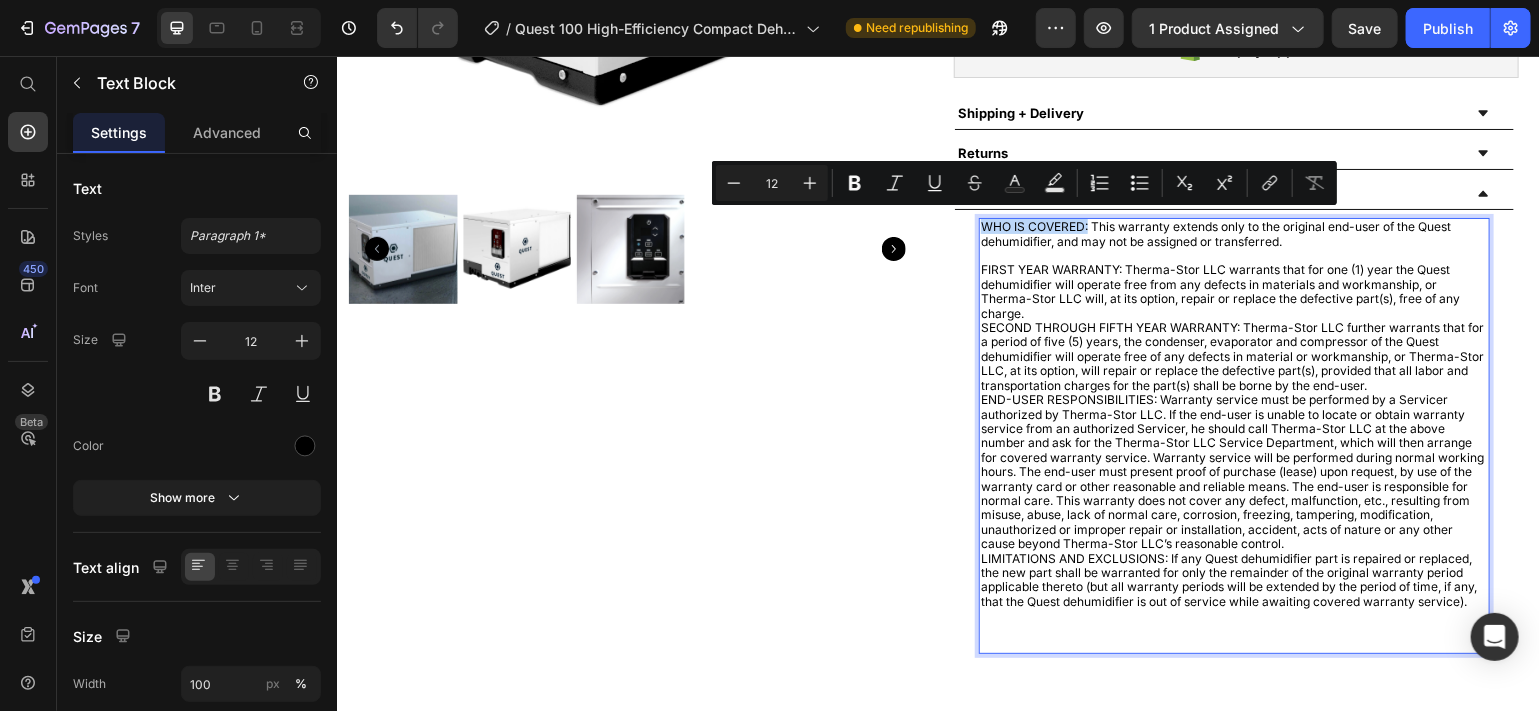 drag, startPoint x: 1077, startPoint y: 217, endPoint x: 971, endPoint y: 216, distance: 106.004715 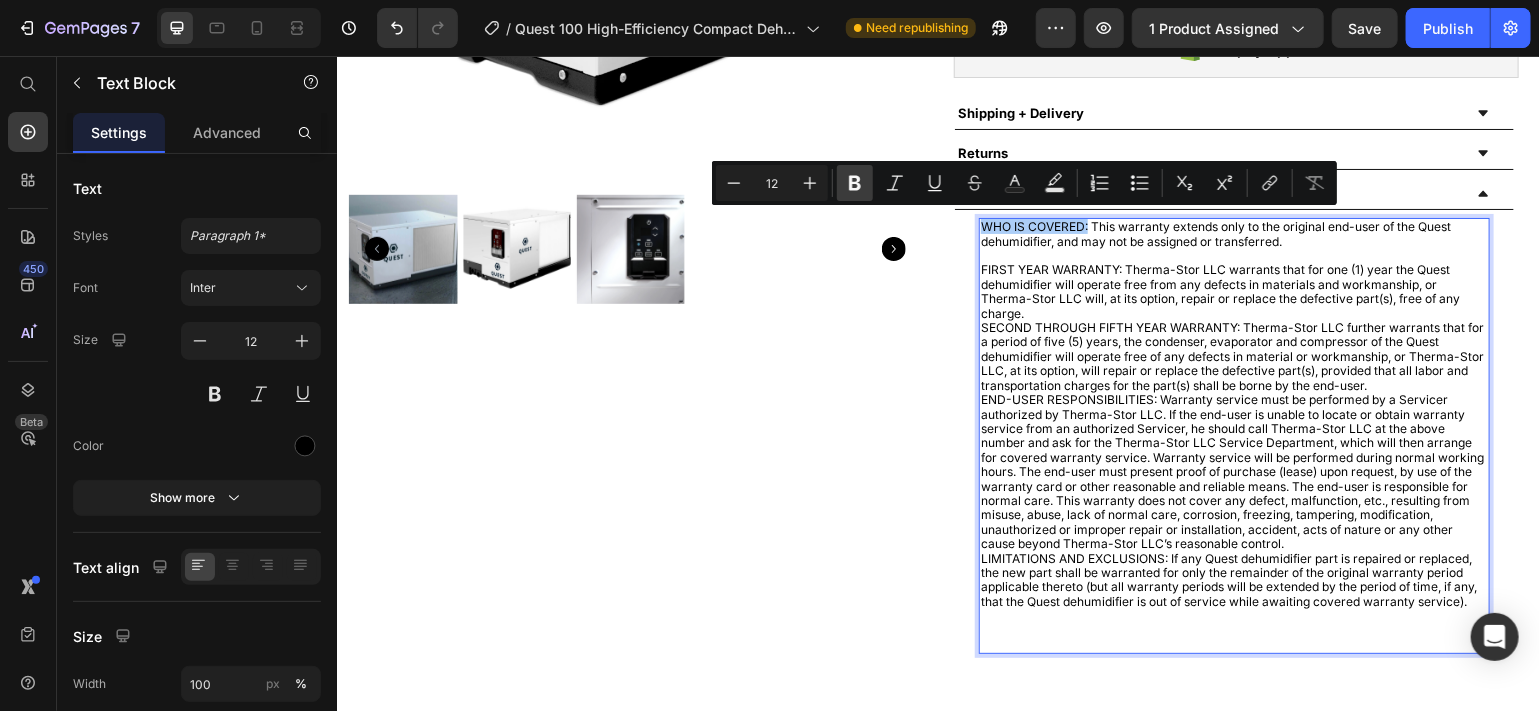 click 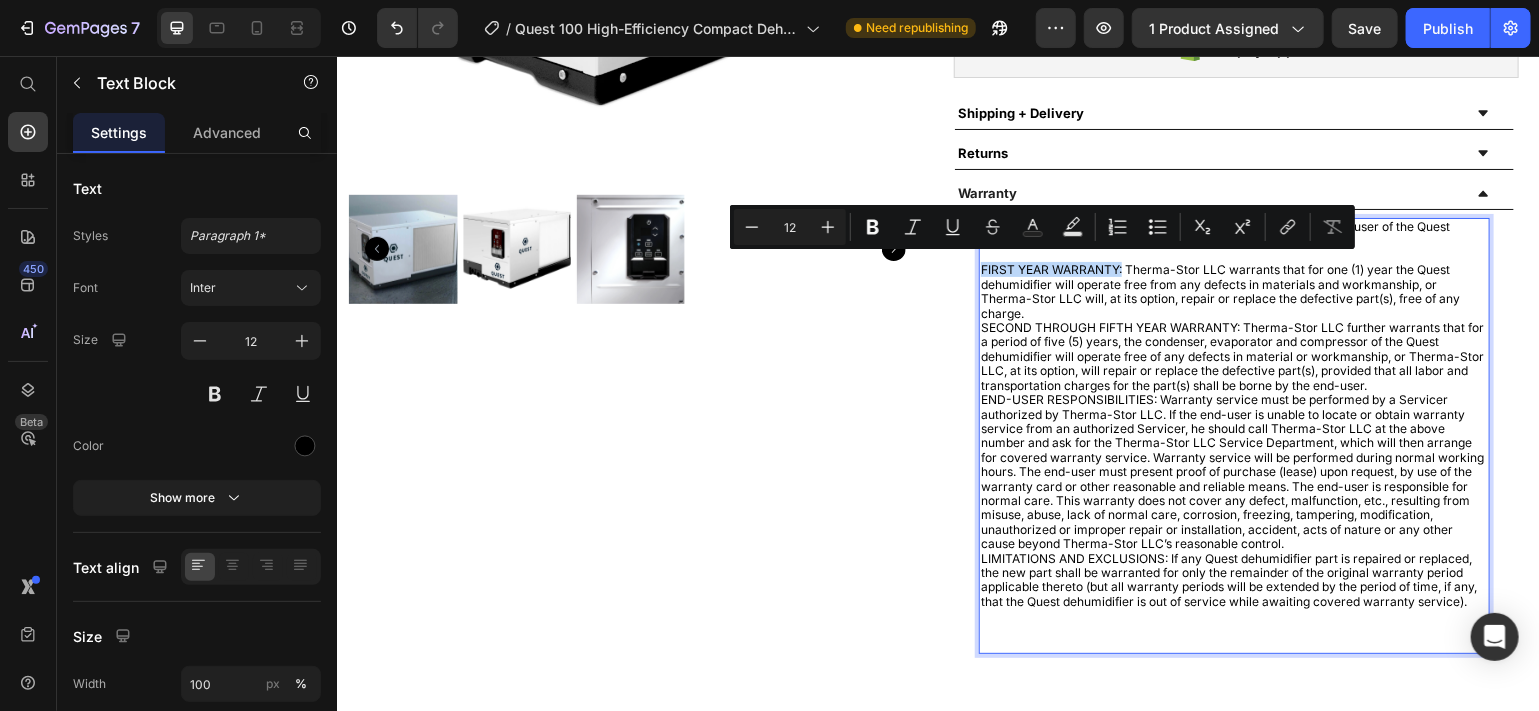 drag, startPoint x: 1112, startPoint y: 266, endPoint x: 970, endPoint y: 260, distance: 142.12671 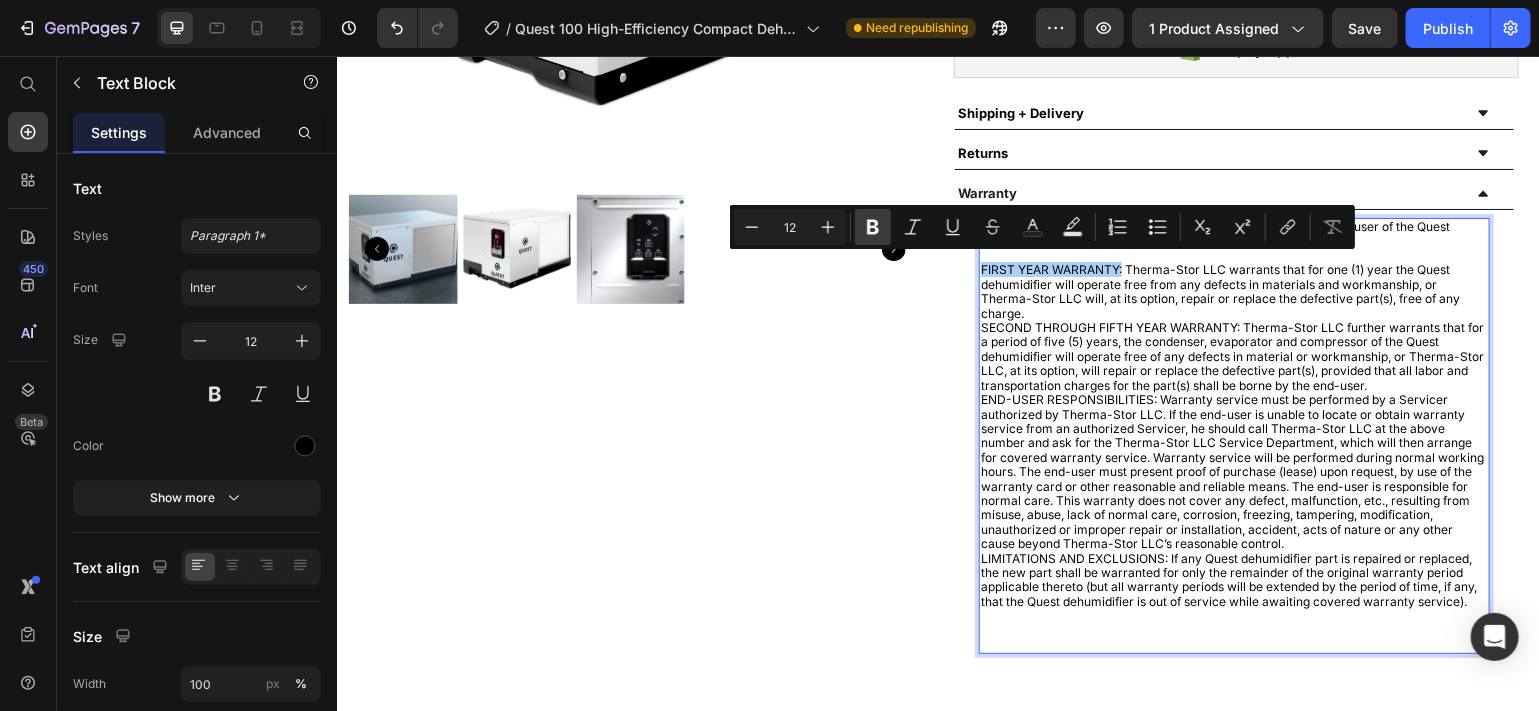 click 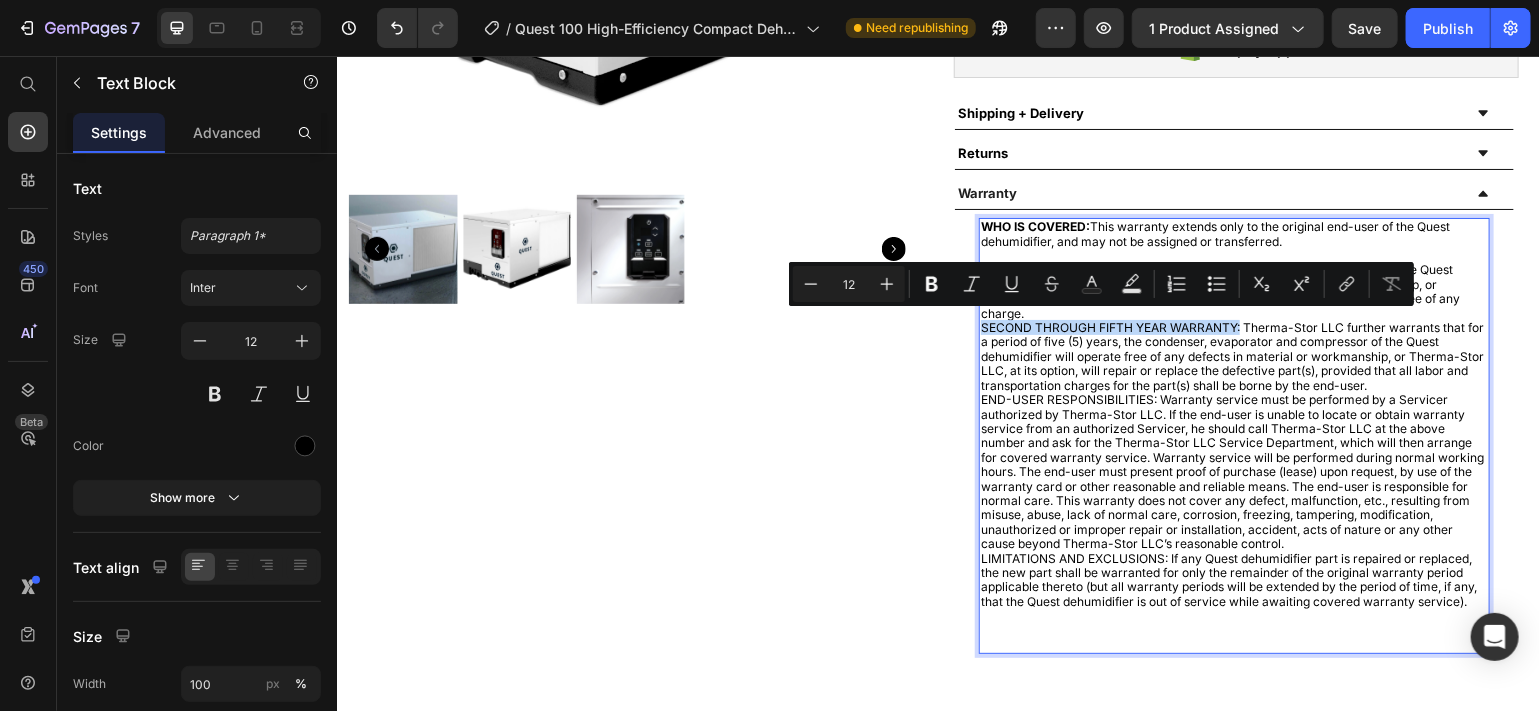 drag, startPoint x: 1229, startPoint y: 321, endPoint x: 971, endPoint y: 321, distance: 258 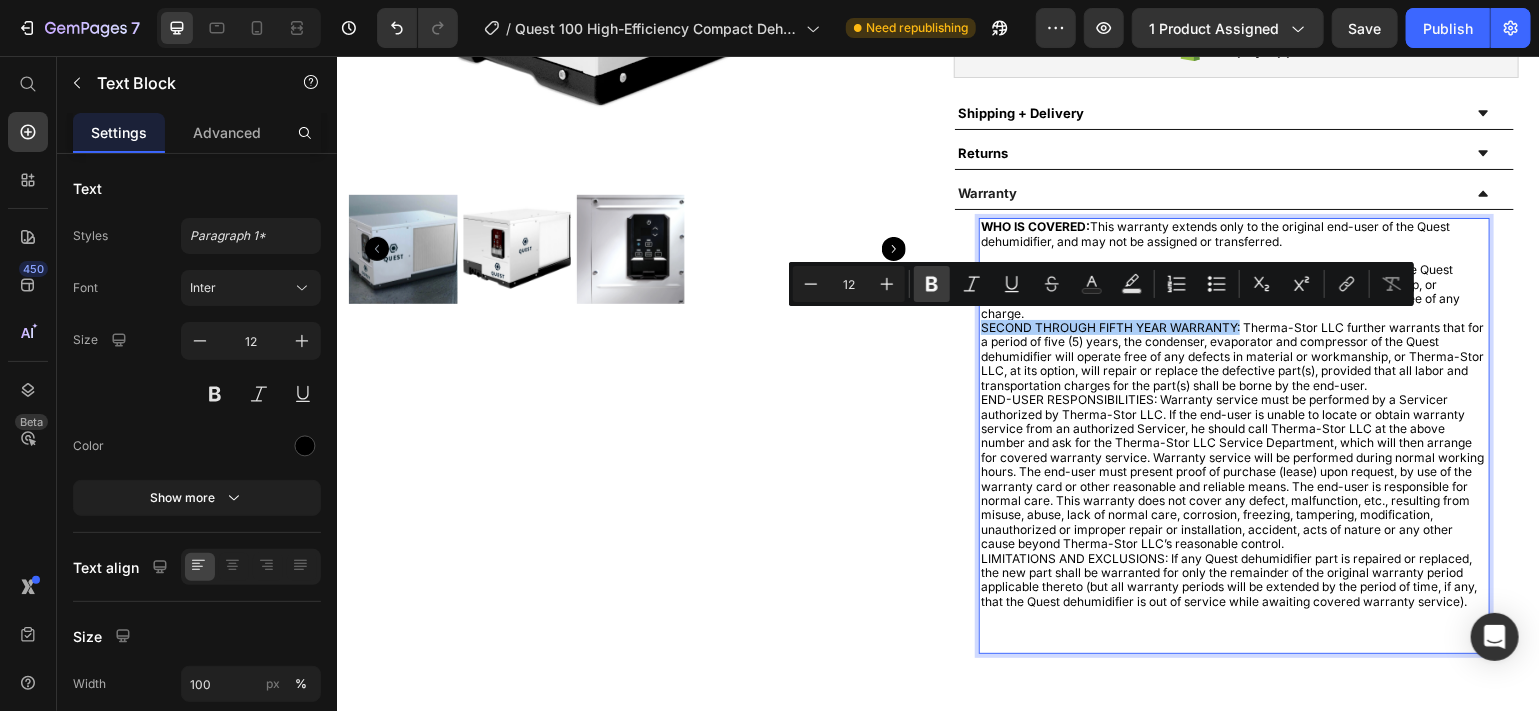 click 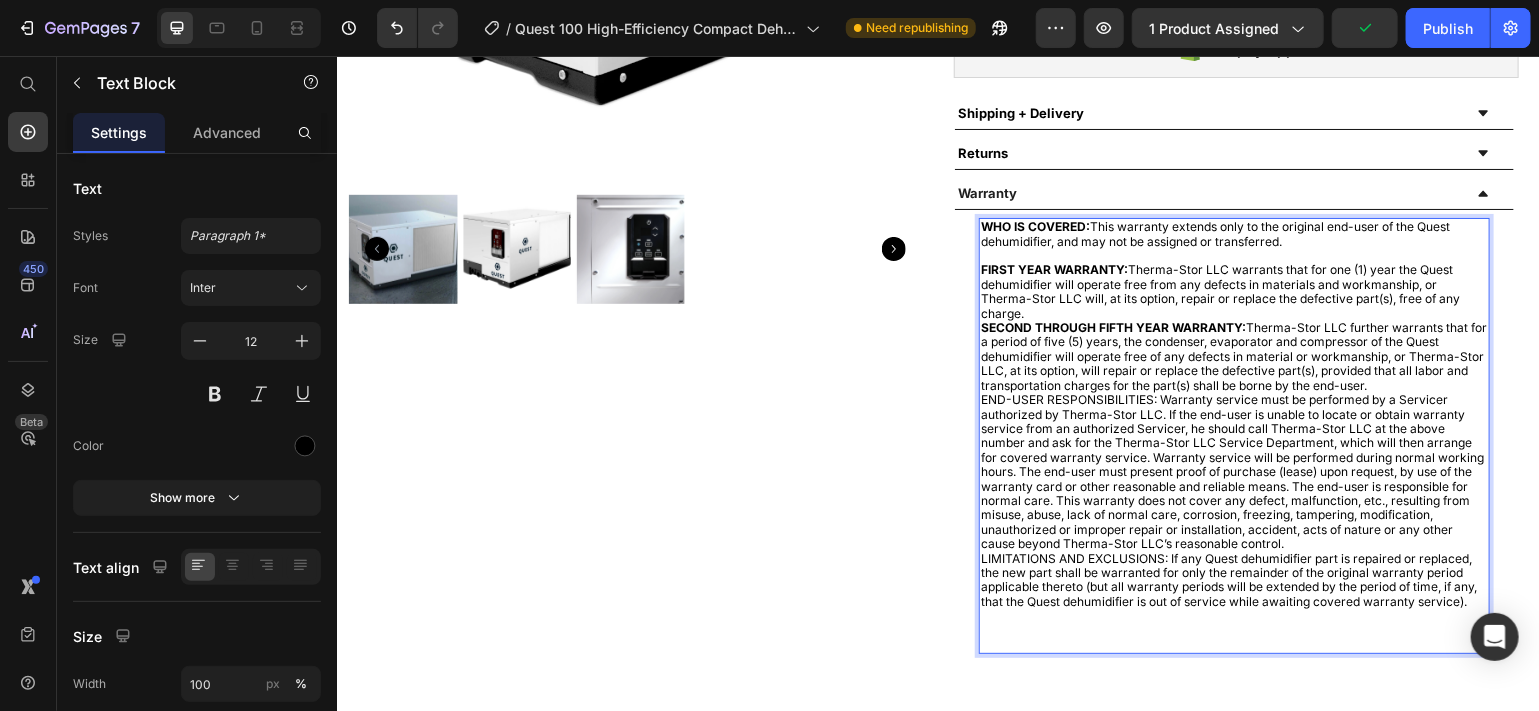 click on "END-USER RESPONSIBILITIES: Warranty service must be performed by a Servicer authorized by Therma-Stor LLC. If the end-user is unable to locate or obtain warranty service from an authorized Servicer, he should call Therma-Stor LLC at the above number and ask for the Therma-Stor LLC Service Department, which will then arrange for covered warranty service. Warranty service will be performed during normal working hours. The end-user must present proof of purchase (lease) upon request, by use of the warranty card or other reasonable and reliable means. The end-user is responsible for normal care. This warranty does not cover any defect, malfunction, etc., resulting from misuse, abuse, lack of normal care, corrosion, freezing, tampering, modification, unauthorized or improper repair or installation, accident, acts of nature or any other cause beyond Therma-Stor LLC’s reasonable control." at bounding box center [1233, 471] 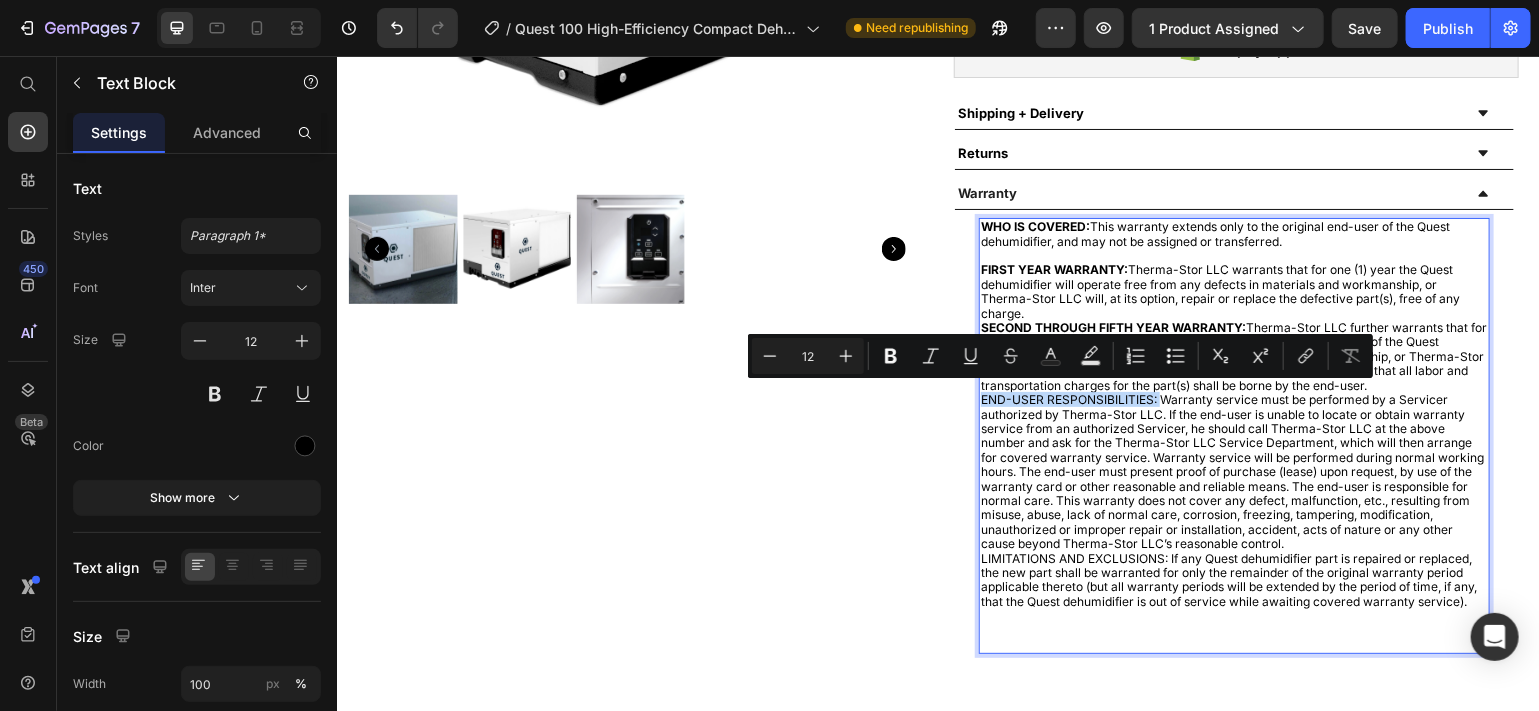 drag, startPoint x: 1147, startPoint y: 394, endPoint x: 972, endPoint y: 398, distance: 175.04572 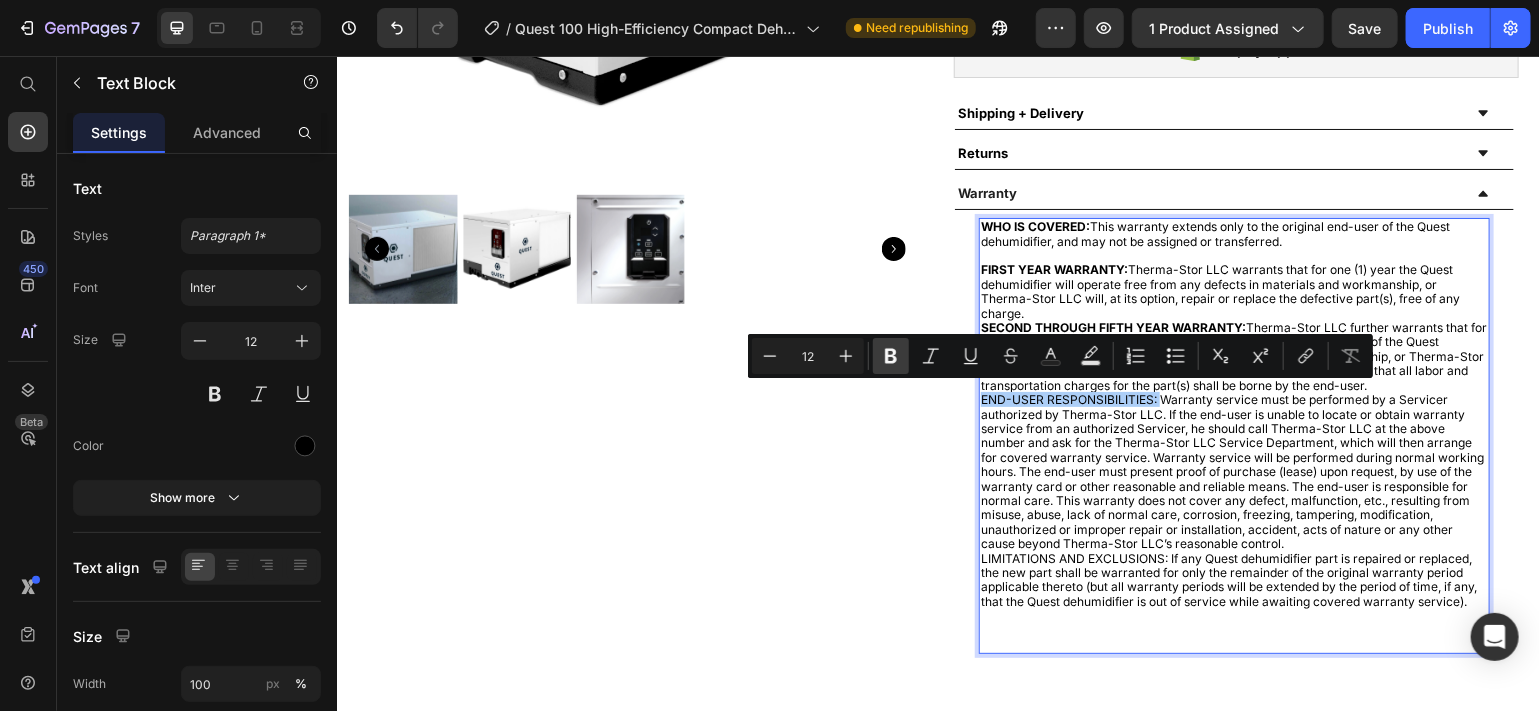 click 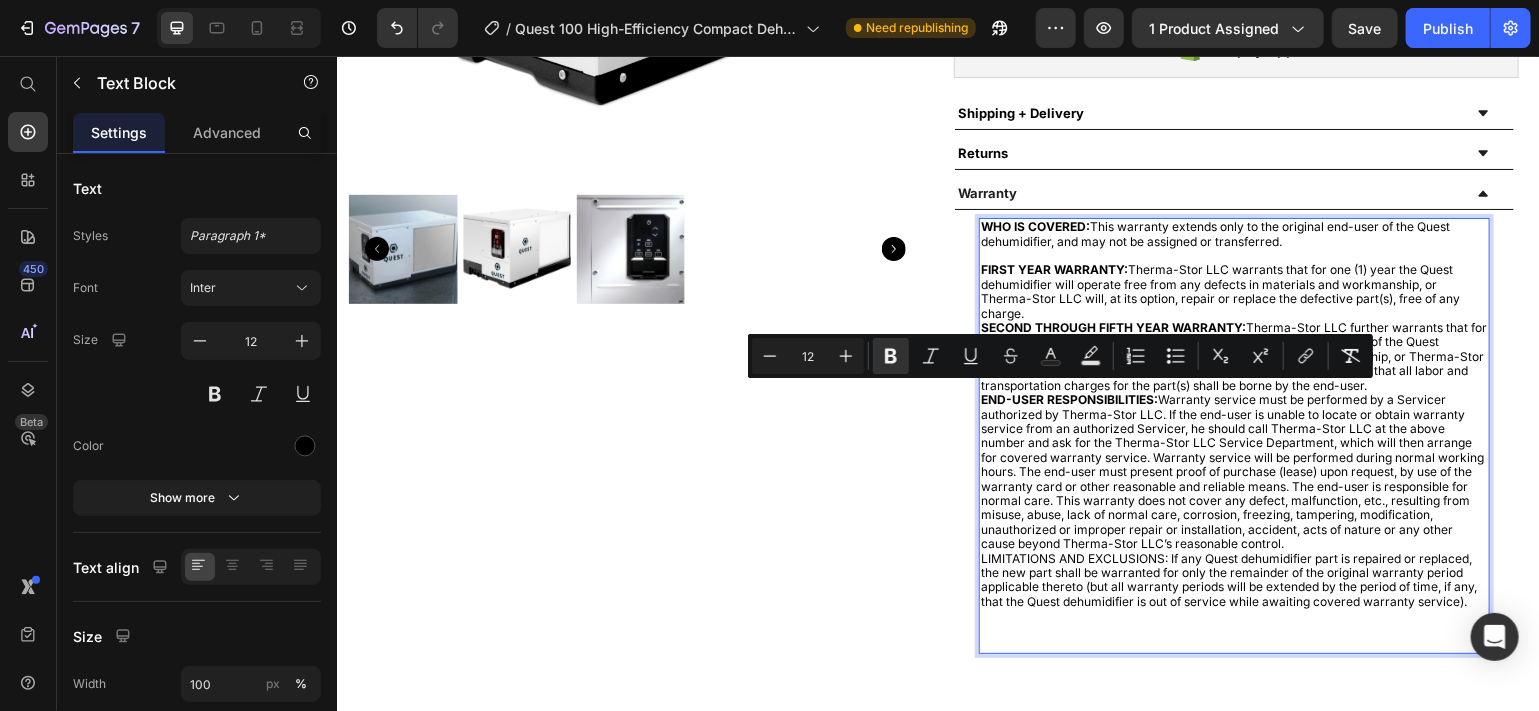 click on "END-USER RESPONSIBILITIES: Warranty service must be performed by a Servicer authorized by Therma-Stor LLC. If the end-user is unable to locate or obtain warranty service from an authorized Servicer, he should call Therma-Stor LLC at the above number and ask for the Therma-Stor LLC Service Department, which will then arrange for covered warranty service. Warranty service will be performed during normal working hours. The end-user must present proof of purchase (lease) upon request, by use of the warranty card or other reasonable and reliable means. The end-user is responsible for normal care. This warranty does not cover any defect, malfunction, etc., resulting from misuse, abuse, lack of normal care, corrosion, freezing, tampering, modification, unauthorized or improper repair or installation, accident, acts of nature or any other cause beyond Therma-Stor LLC’s reasonable control." at bounding box center [1233, 471] 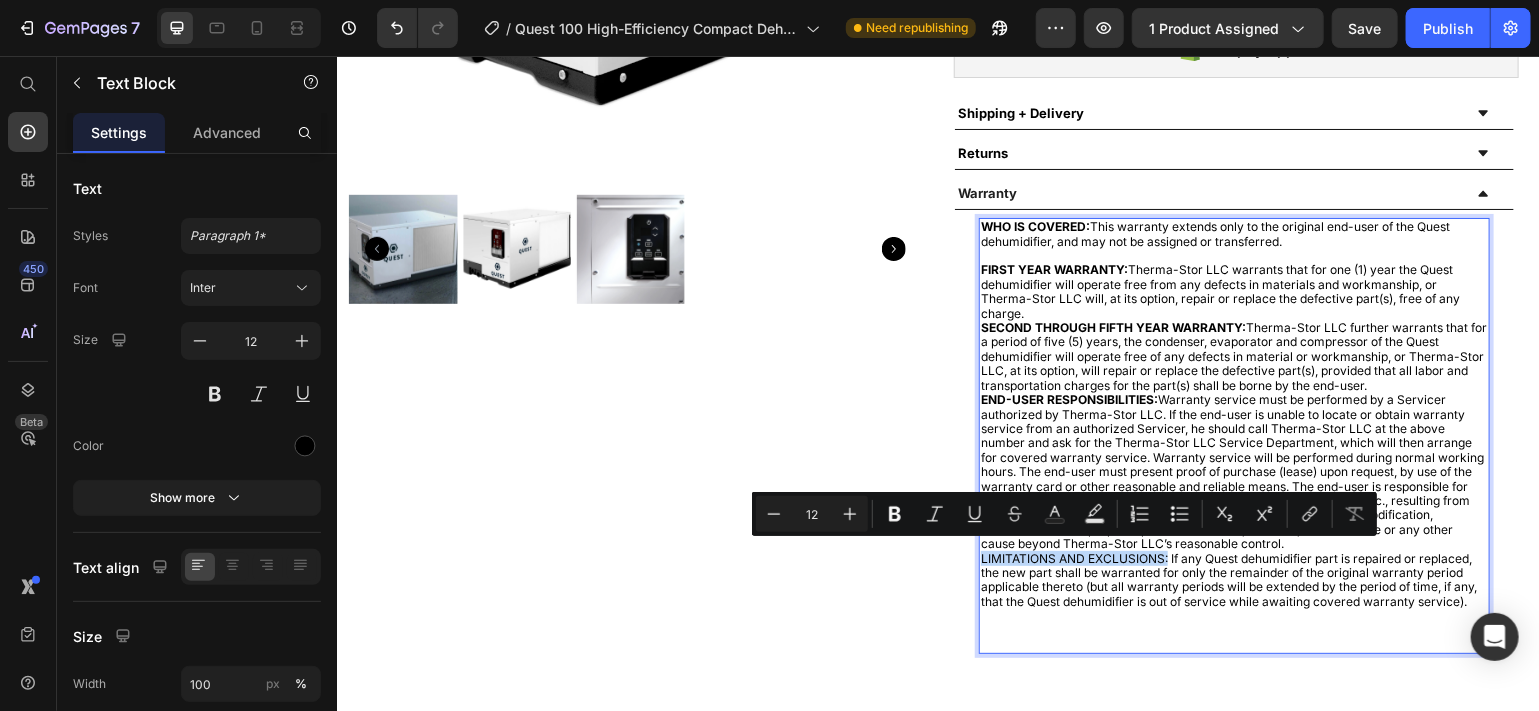 drag, startPoint x: 1157, startPoint y: 552, endPoint x: 967, endPoint y: 553, distance: 190.00262 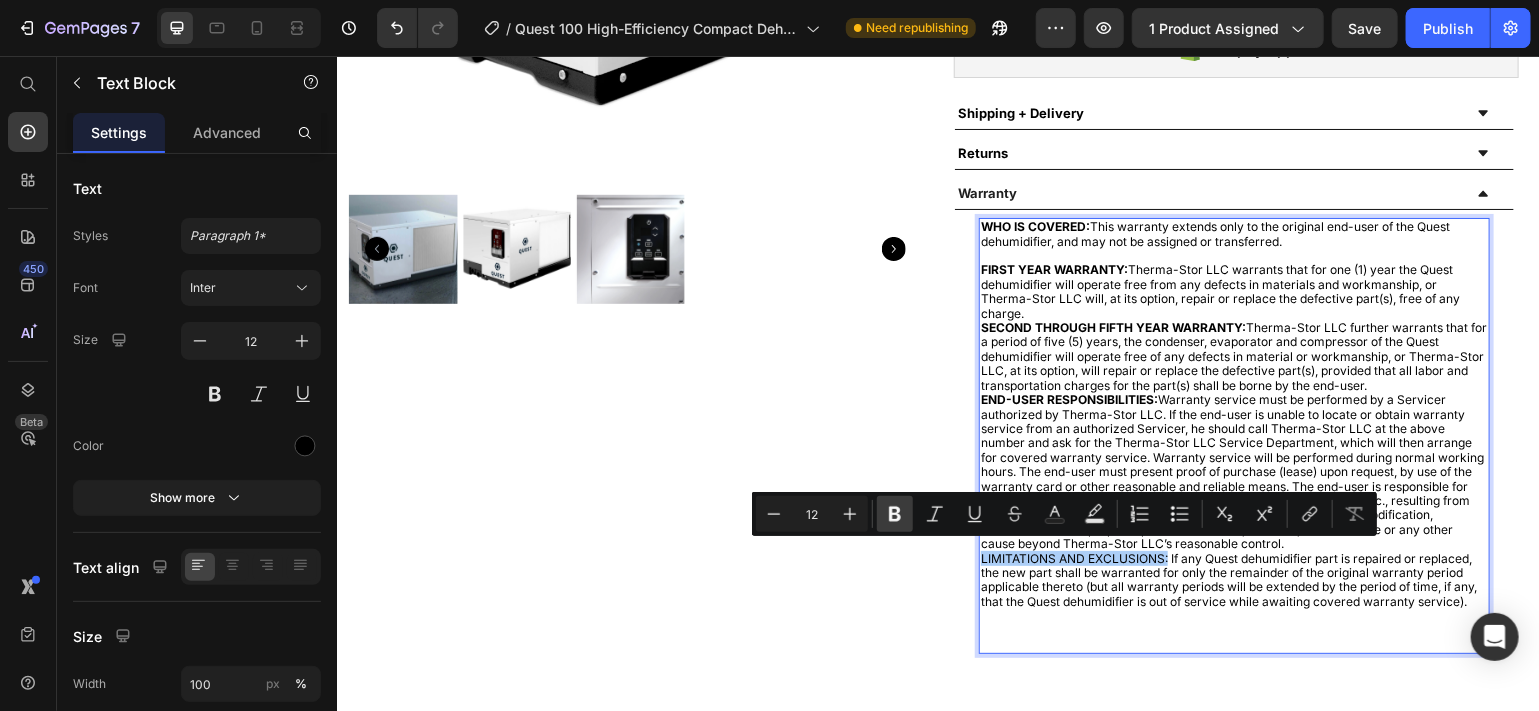 click 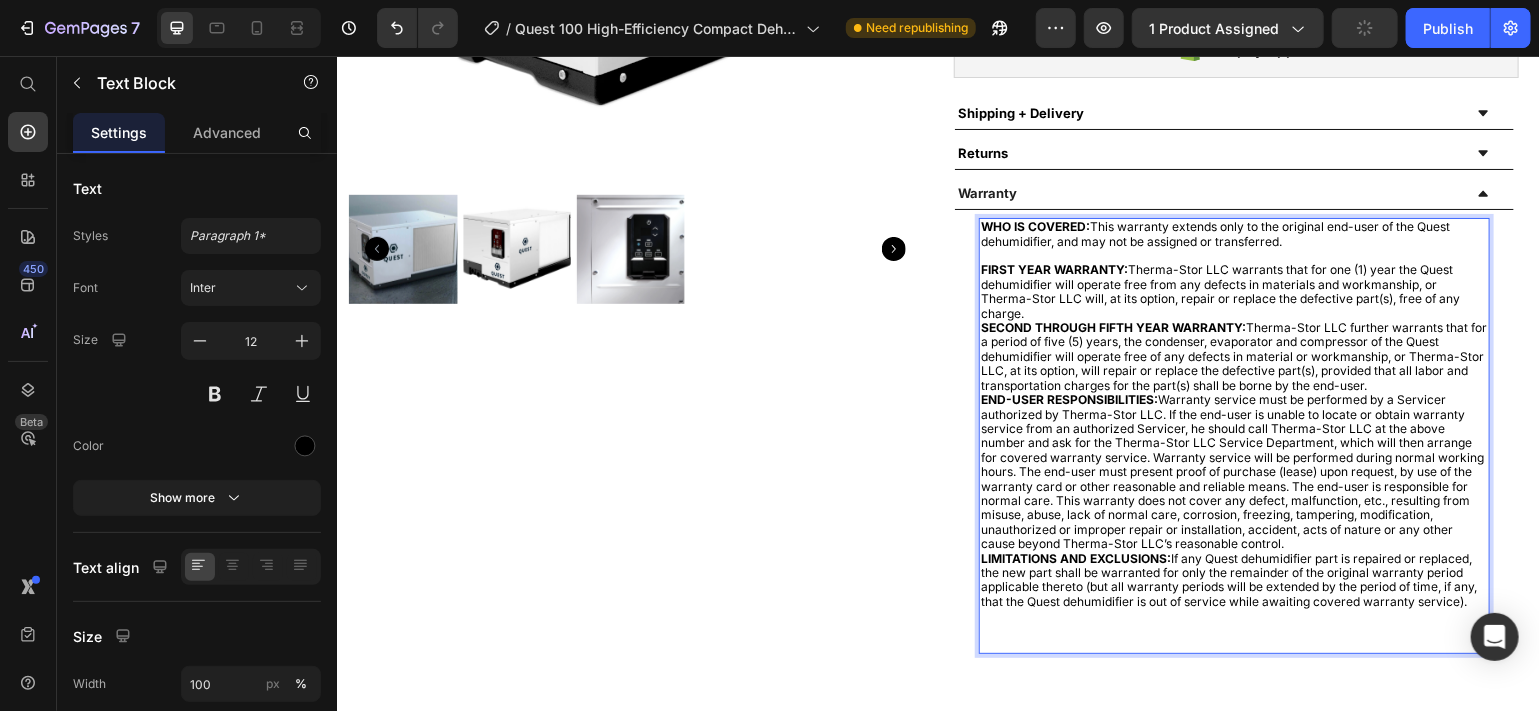 click on "END-USER RESPONSIBILITIES: Warranty service must be performed by a Servicer authorized by Therma-Stor LLC. If the end-user is unable to locate or obtain warranty service from an authorized Servicer, he should call Therma-Stor LLC at the above number and ask for the Therma-Stor LLC Service Department, which will then arrange for covered warranty service. Warranty service will be performed during normal working hours. The end-user must present proof of purchase (lease) upon request, by use of the warranty card or other reasonable and reliable means. The end-user is responsible for normal care. This warranty does not cover any defect, malfunction, etc., resulting from misuse, abuse, lack of normal care, corrosion, freezing, tampering, modification, unauthorized or improper repair or installation, accident, acts of nature or any other cause beyond Therma-Stor LLC’s reasonable control." at bounding box center (1233, 471) 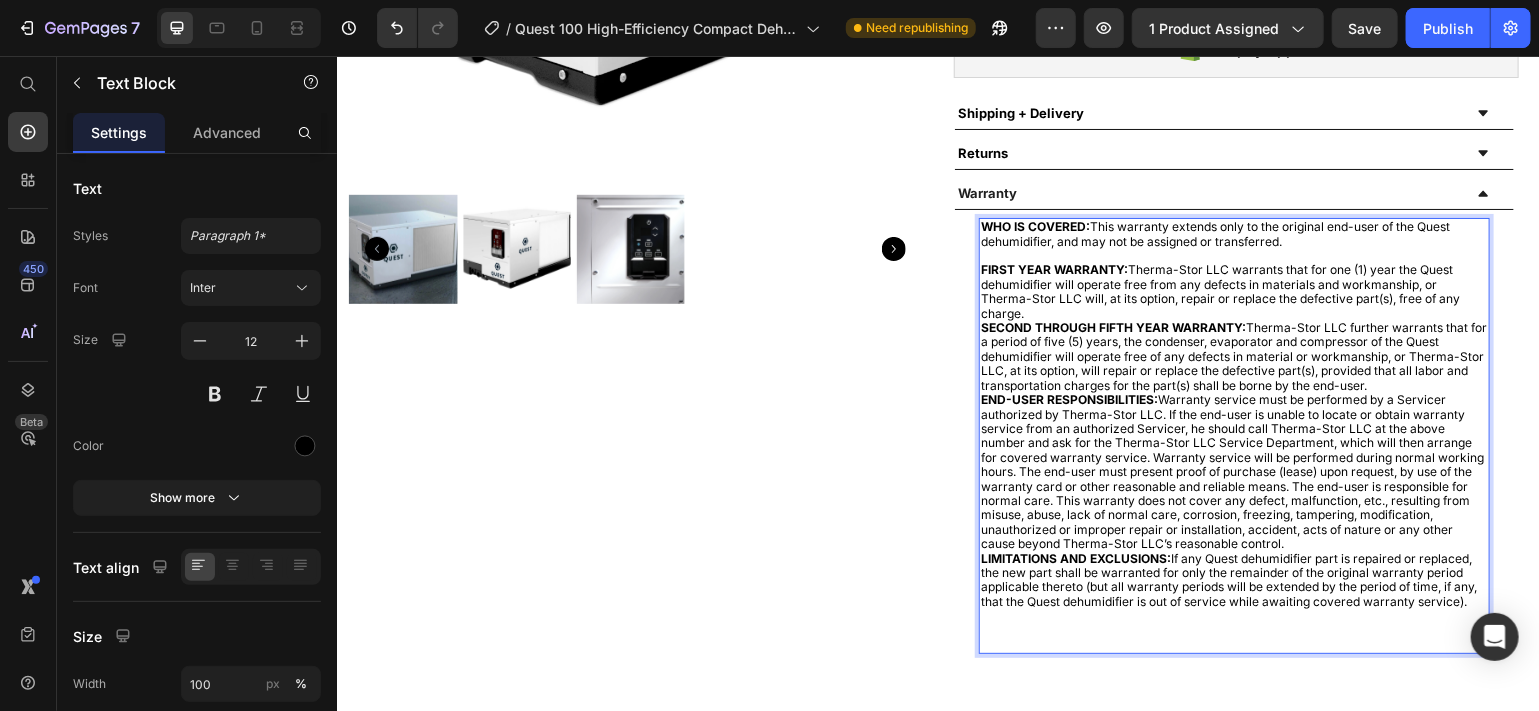 click on "FIRST YEAR WARRANTY: Therma-Stor LLC warrants that for one (1) year the Quest dehumidifier will operate free from any defects in materials and workmanship, or Therma-Stor LLC will, at its option, repair or replace the defective part(s), free of any charge." at bounding box center (1233, 291) 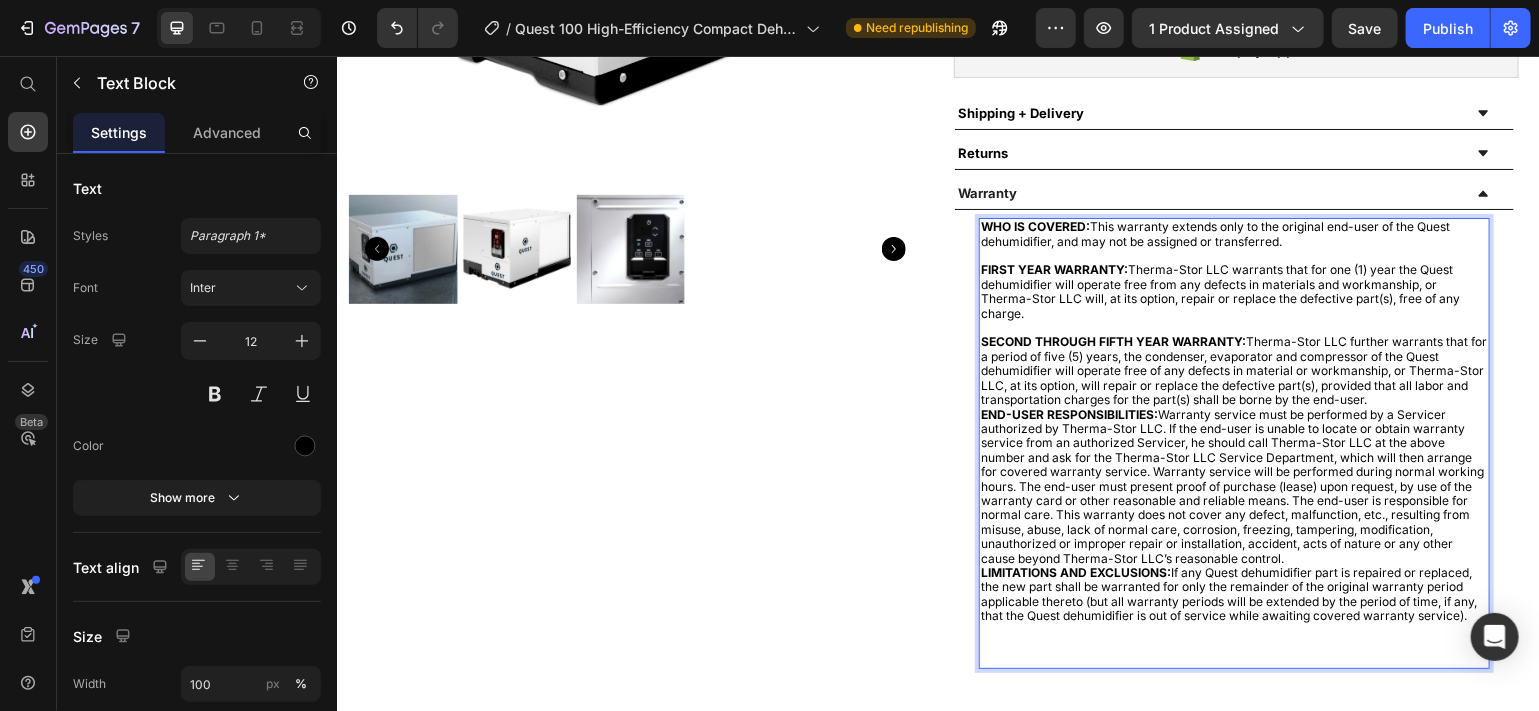drag, startPoint x: 1380, startPoint y: 394, endPoint x: 1396, endPoint y: 391, distance: 16.27882 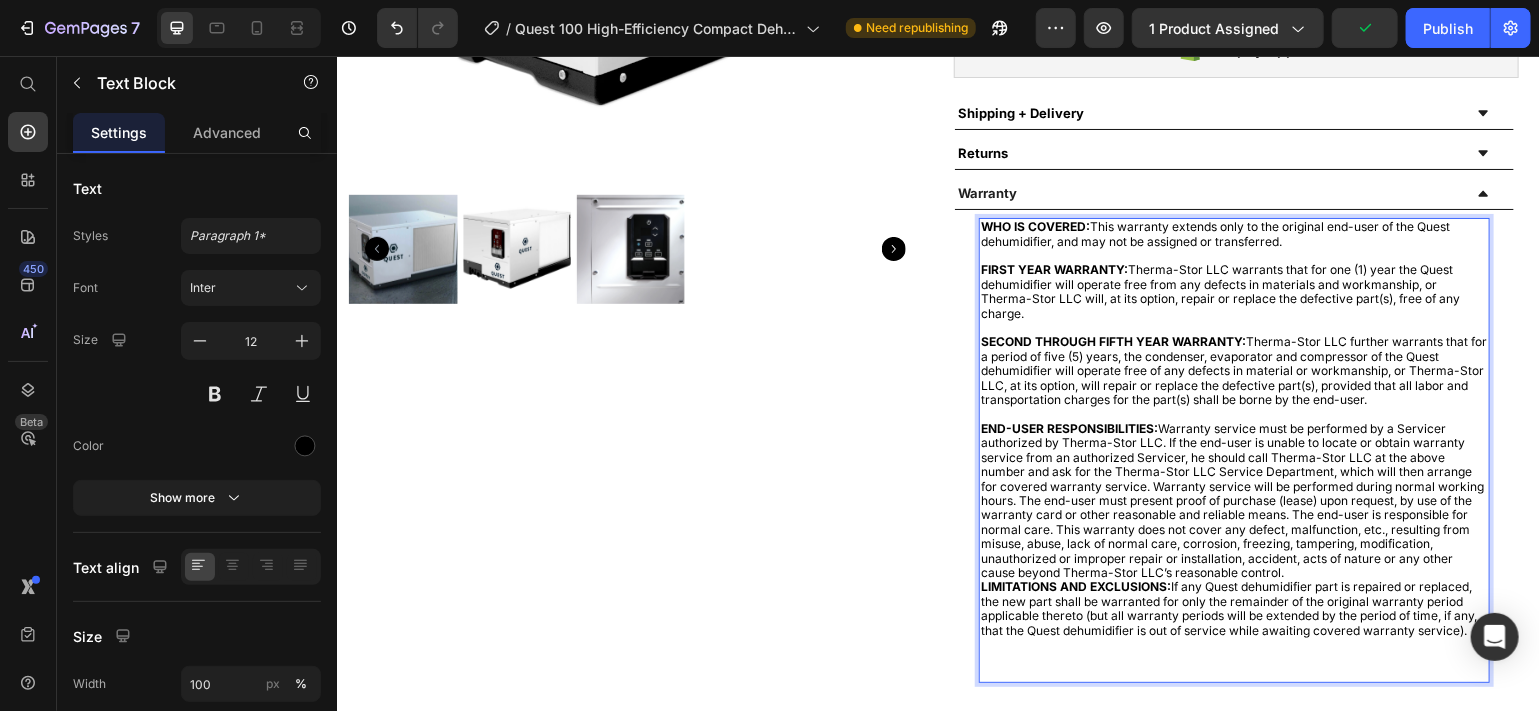 click on "END-USER RESPONSIBILITIES: Warranty service must be performed by a Servicer authorized by Therma-Stor LLC. If the end-user is unable to locate or obtain warranty service from an authorized Servicer, he should call Therma-Stor LLC at the above number and ask for the Therma-Stor LLC Service Department, which will then arrange for covered warranty service. Warranty service will be performed during normal working hours. The end-user must present proof of purchase (lease) upon request, by use of the warranty card or other reasonable and reliable means. The end-user is responsible for normal care. This warranty does not cover any defect, malfunction, etc., resulting from misuse, abuse, lack of normal care, corrosion, freezing, tampering, modification, unauthorized or improper repair or installation, accident, acts of nature or any other cause beyond Therma-Stor LLC’s reasonable control." at bounding box center (1233, 500) 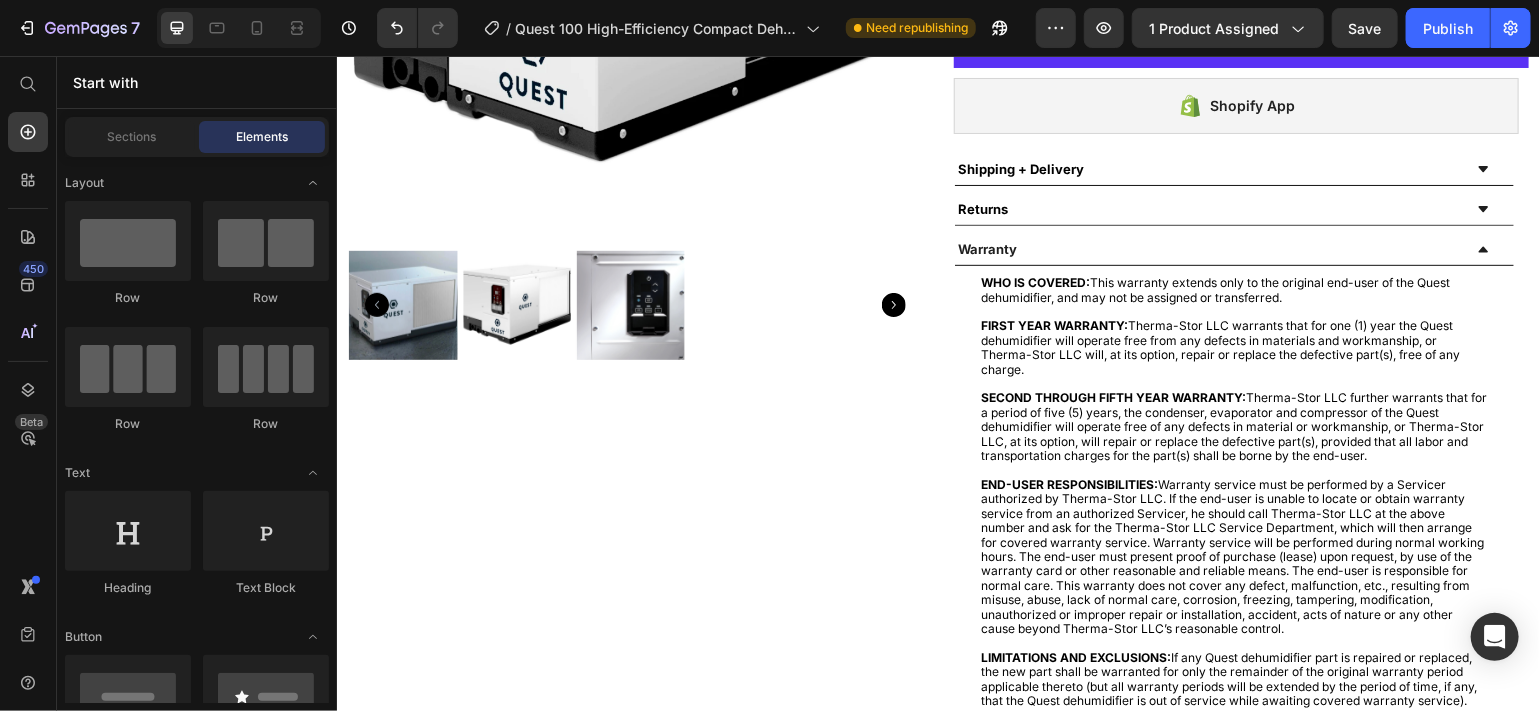 scroll, scrollTop: 476, scrollLeft: 0, axis: vertical 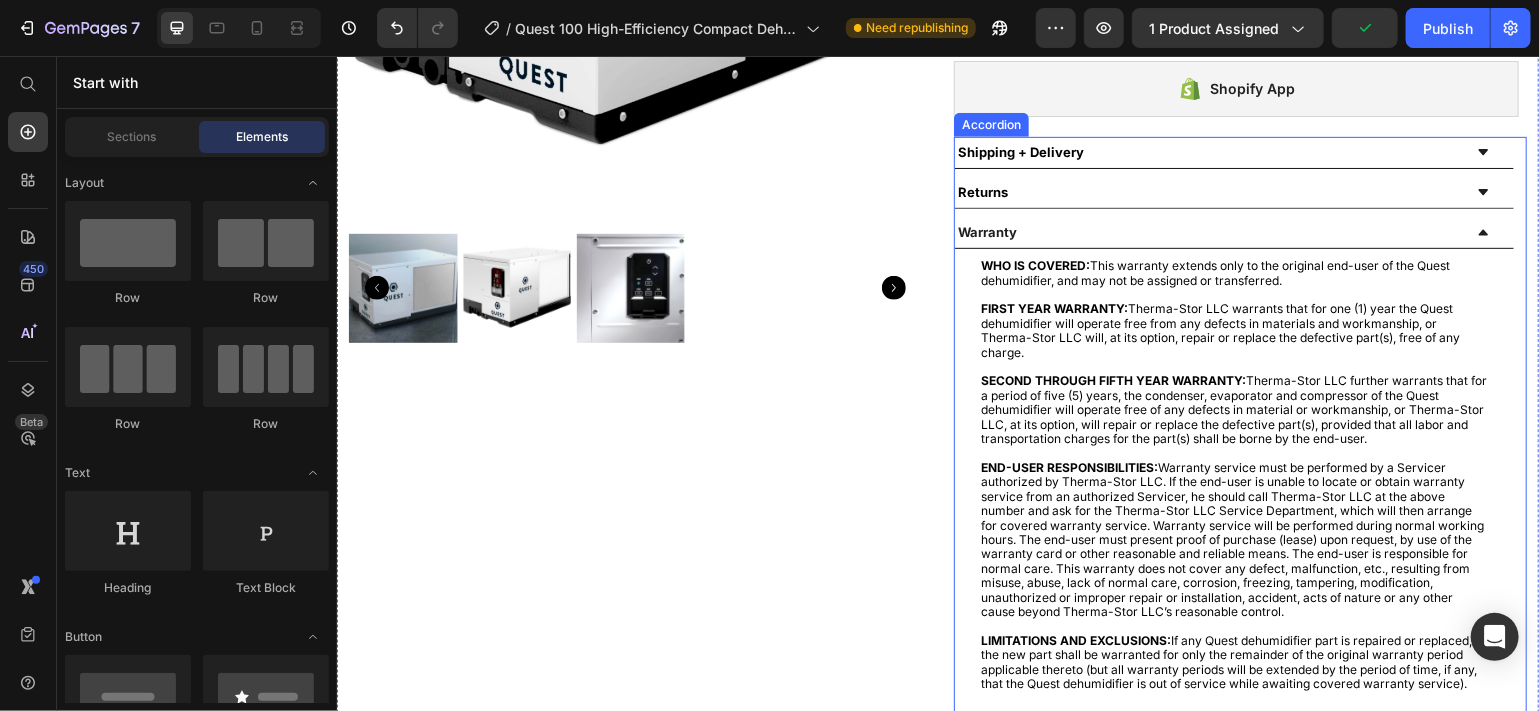 click 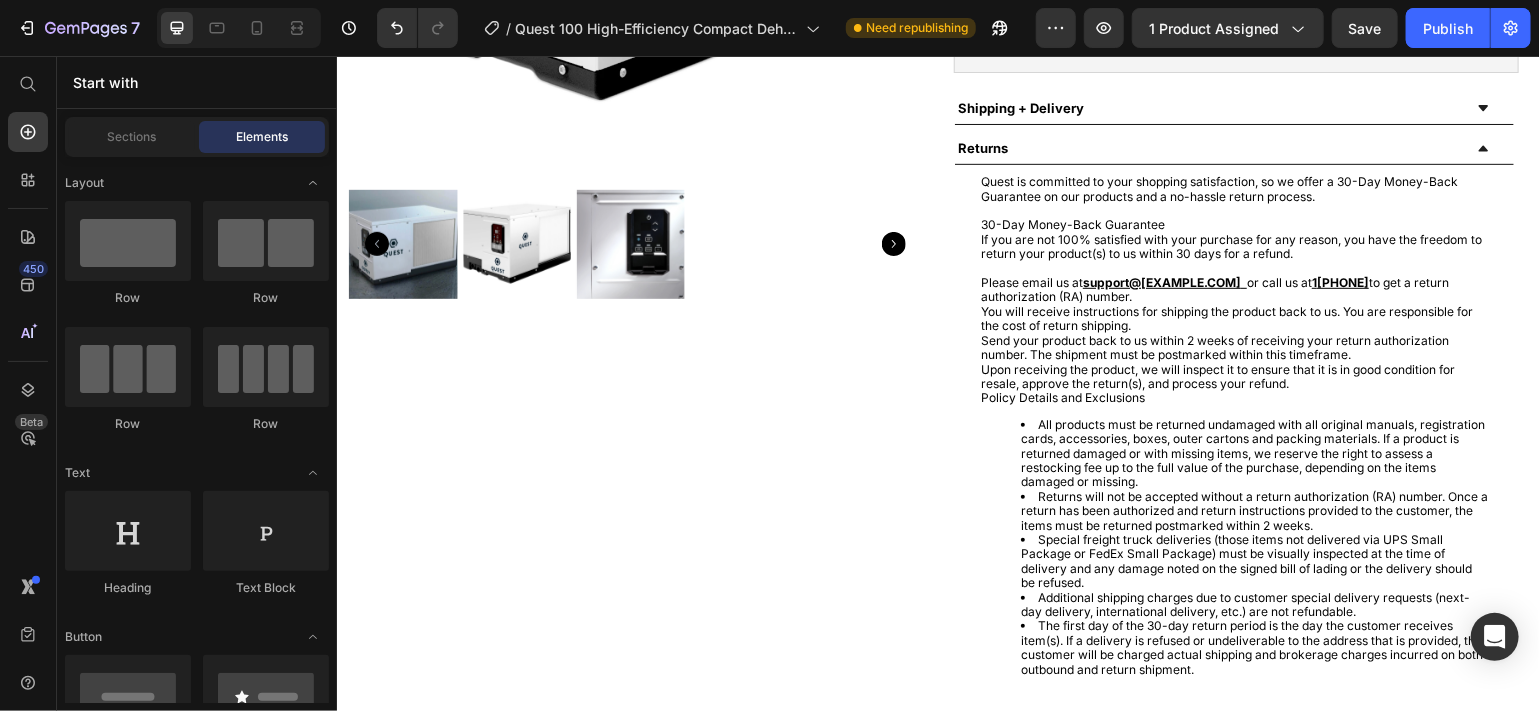 scroll, scrollTop: 486, scrollLeft: 0, axis: vertical 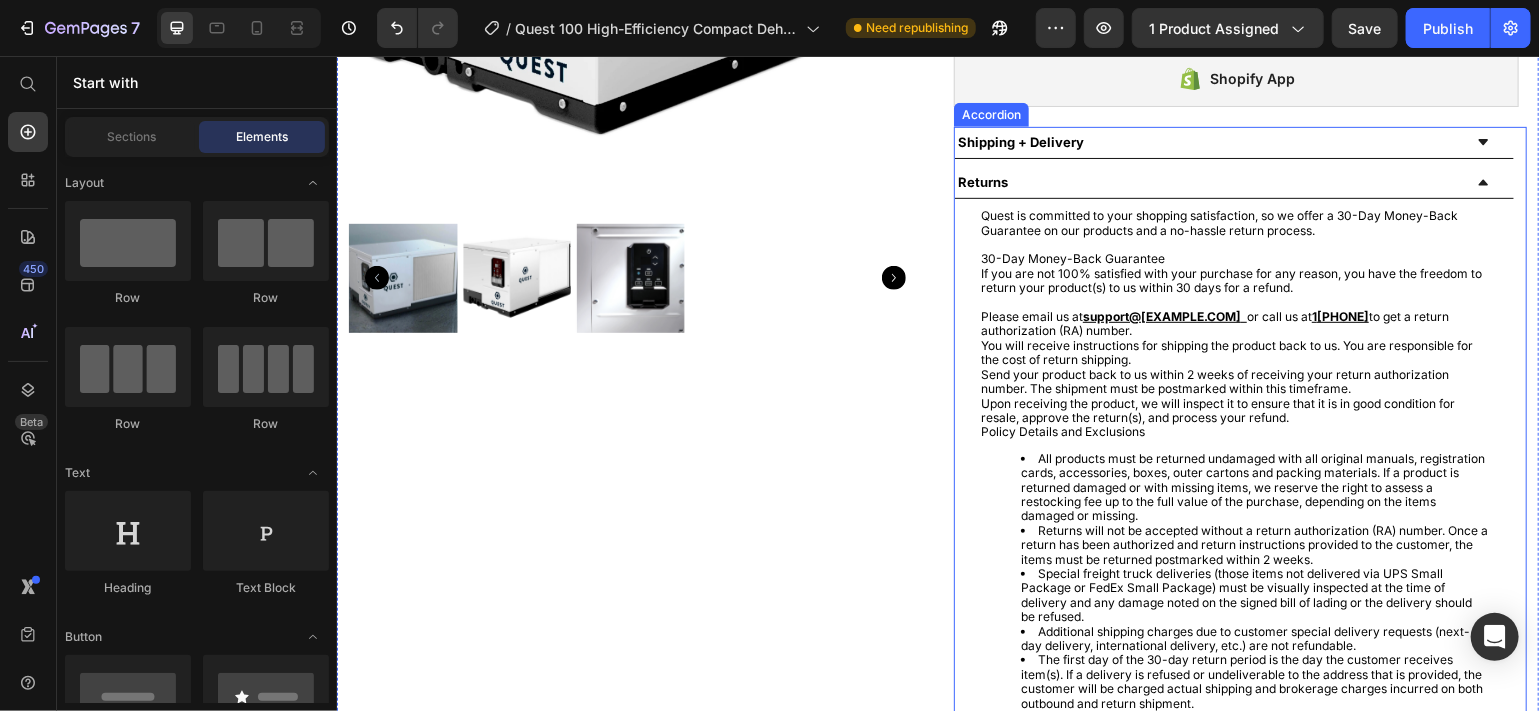 click 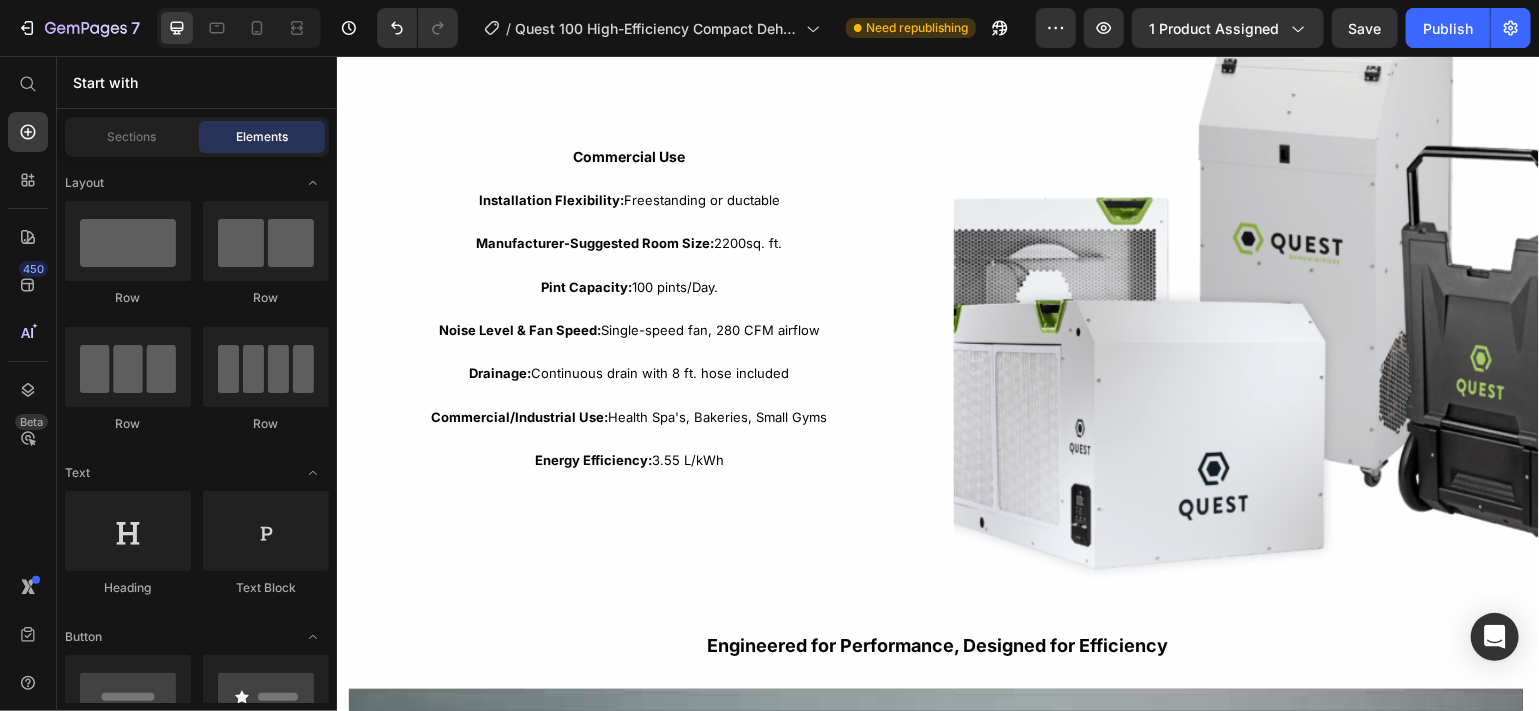 scroll, scrollTop: 3271, scrollLeft: 0, axis: vertical 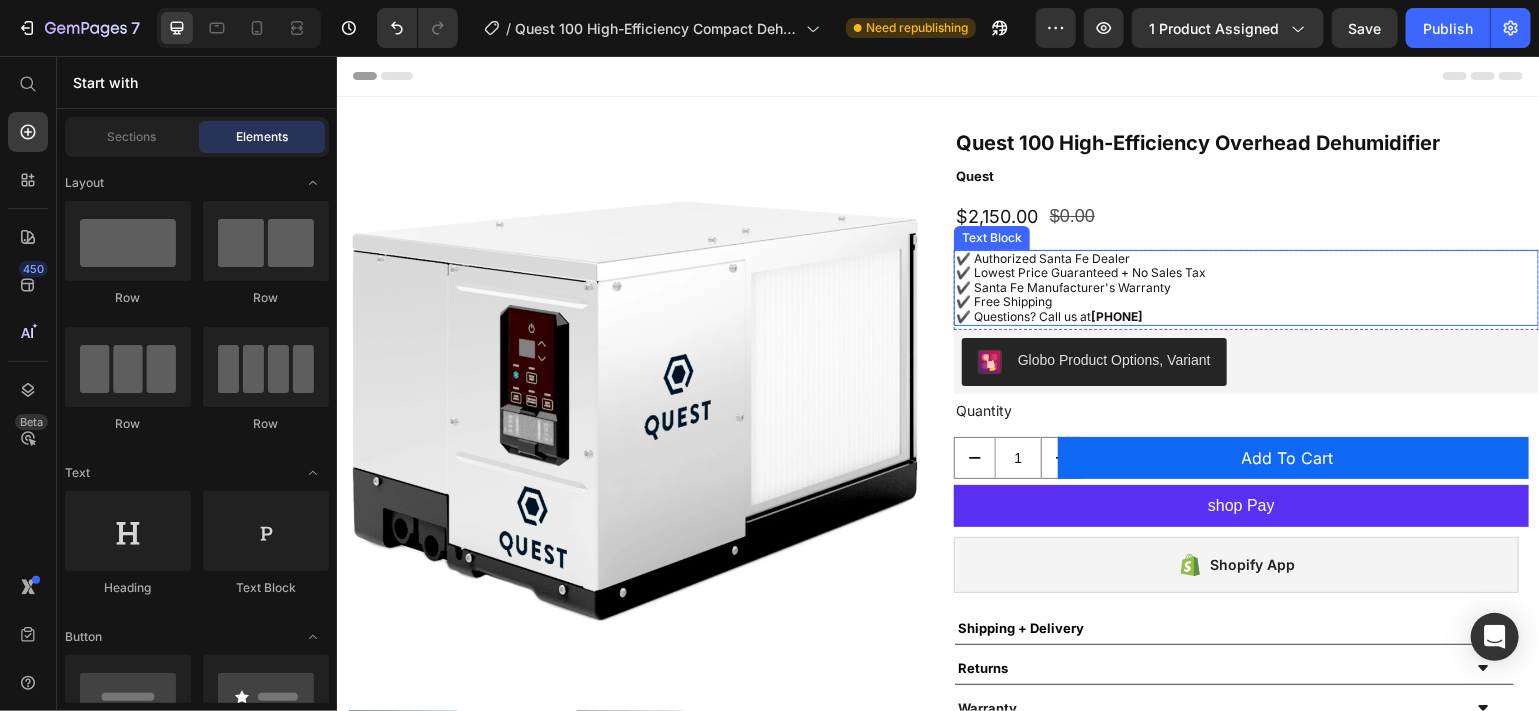 click on "✔️ Santa Fe Manufacturer's Warranty" at bounding box center (1245, 287) 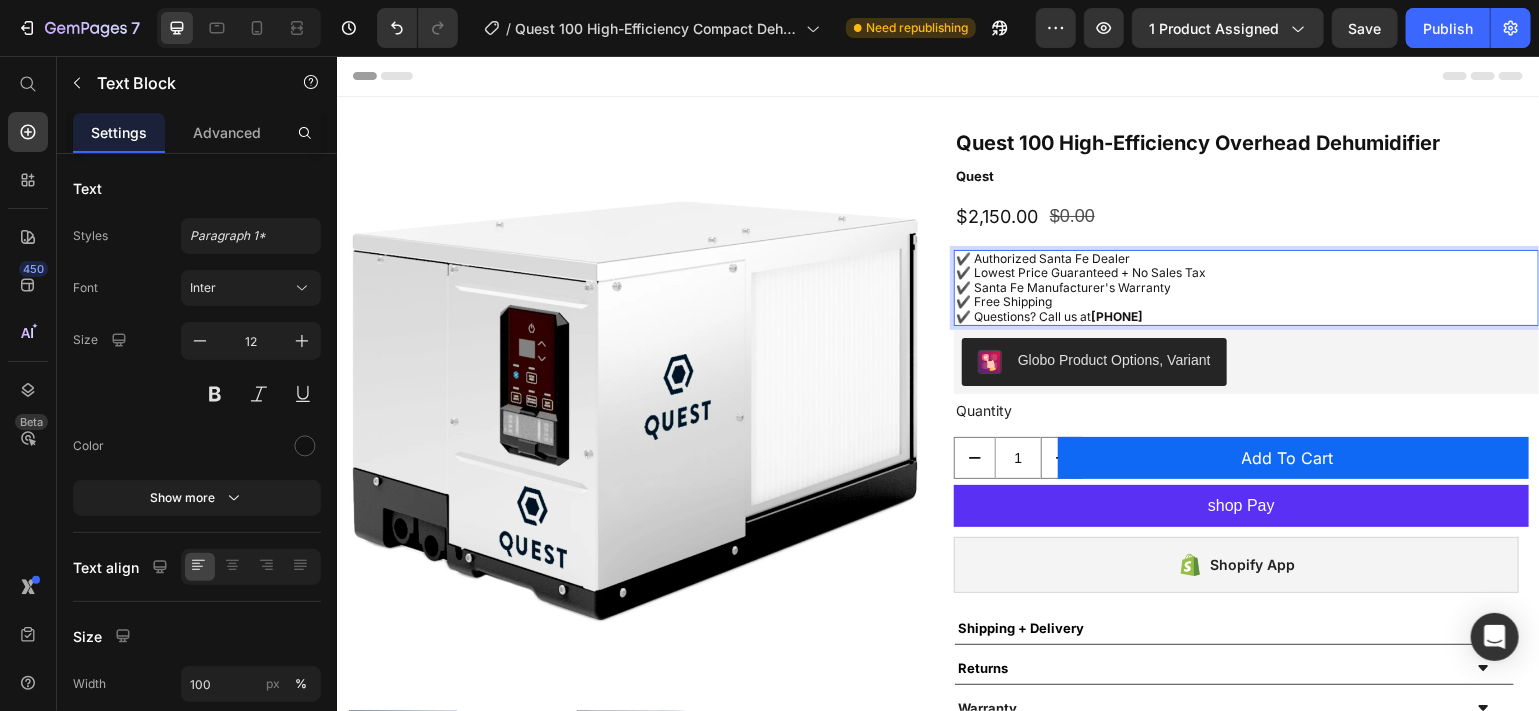 click on "✔️ Santa Fe Manufacturer's Warranty" at bounding box center [1245, 287] 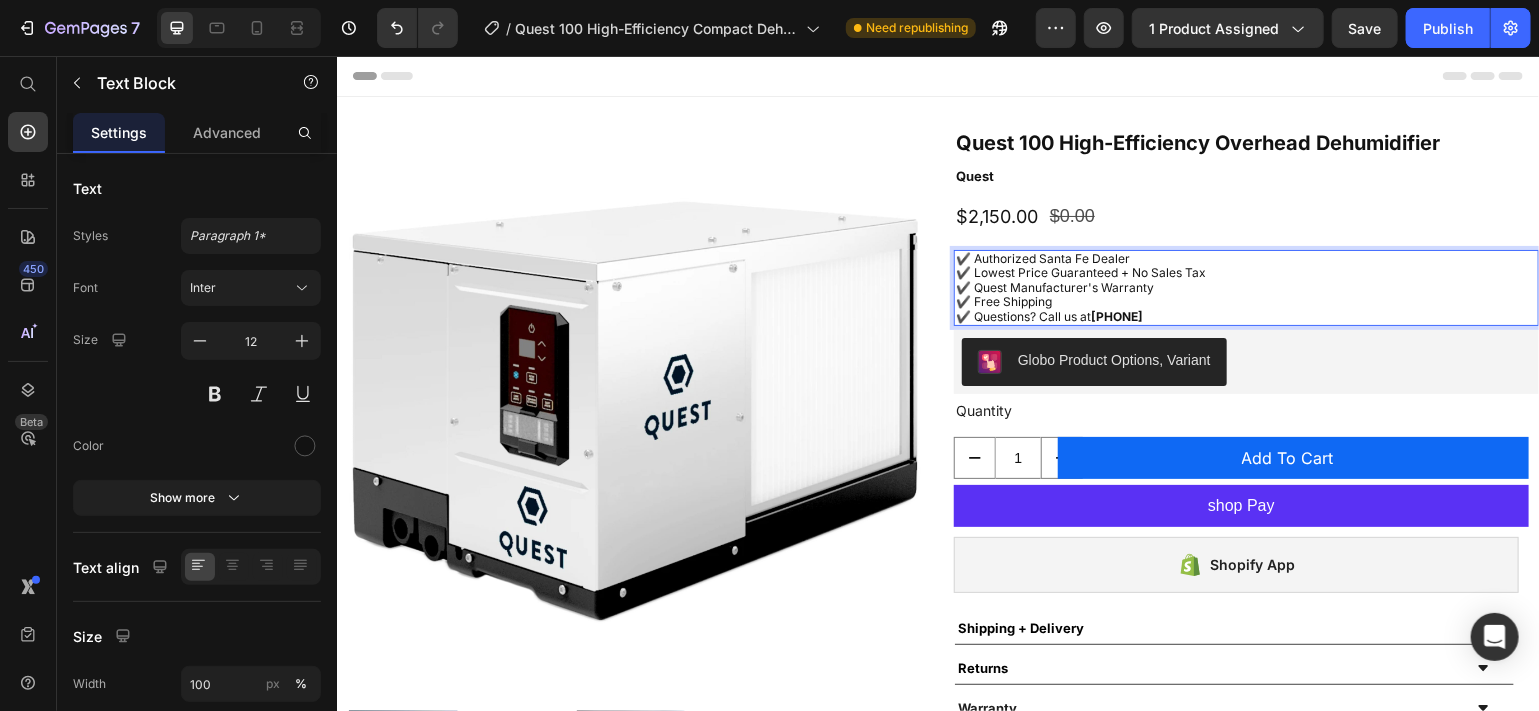 click on "✔️ Authorized Santa Fe Dealer" at bounding box center [1245, 258] 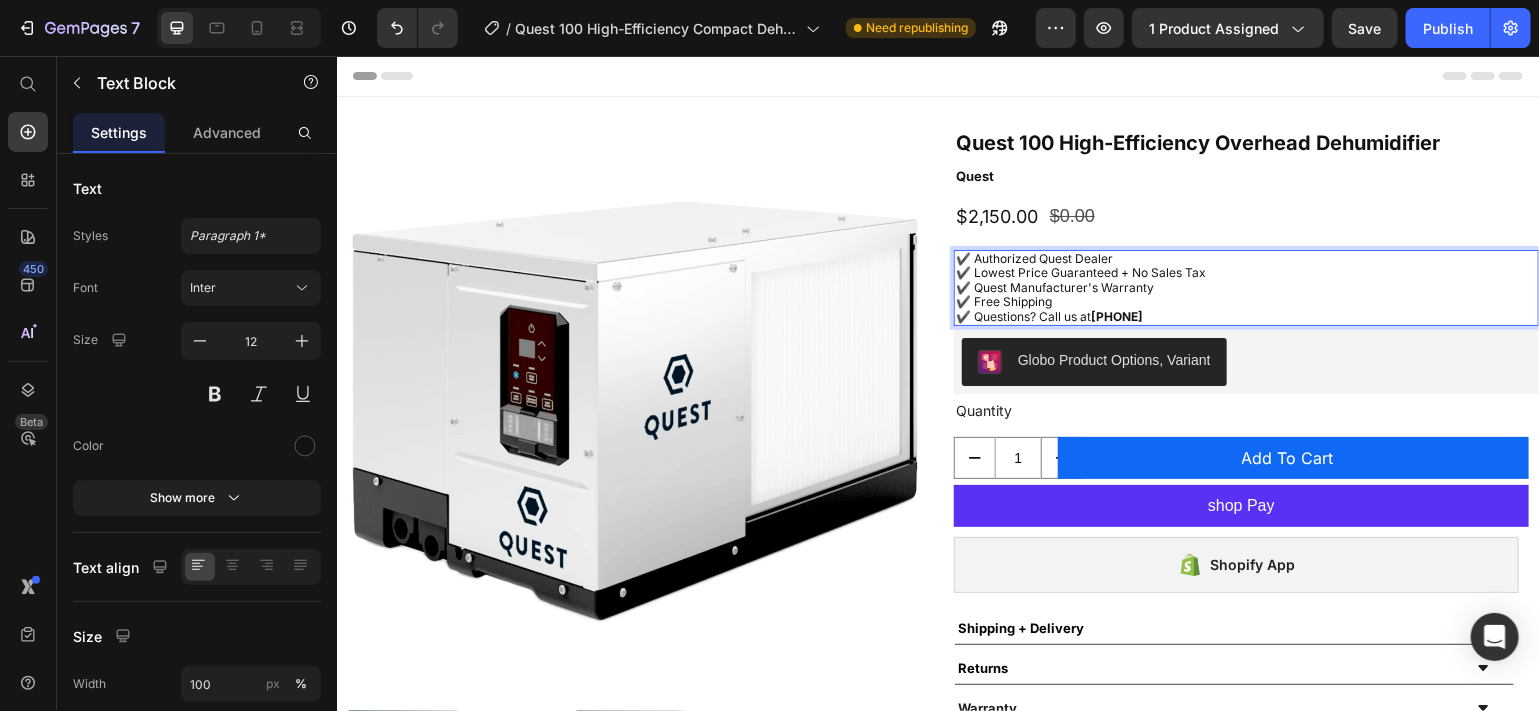 click on "✔️ Quest Manufacturer's Warranty" at bounding box center (1245, 287) 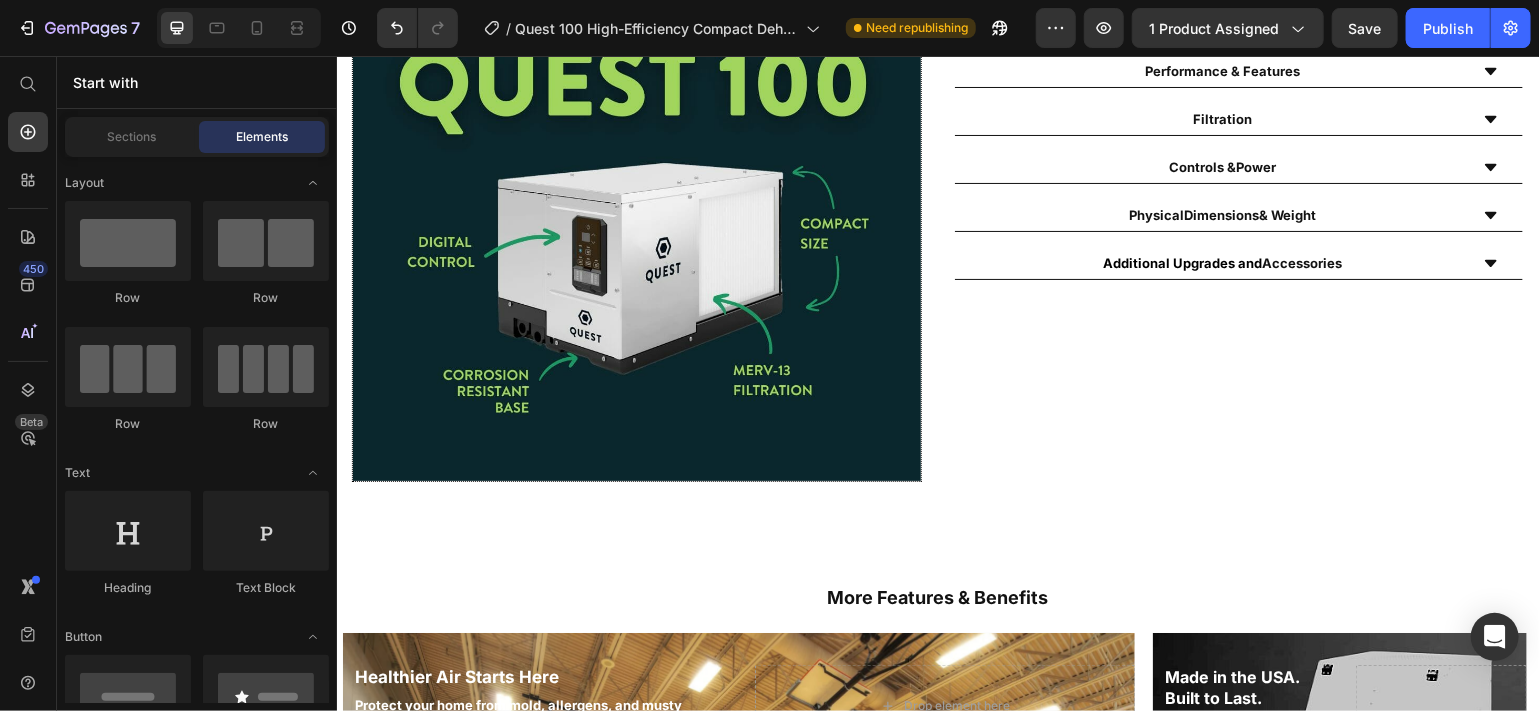 scroll, scrollTop: 1150, scrollLeft: 0, axis: vertical 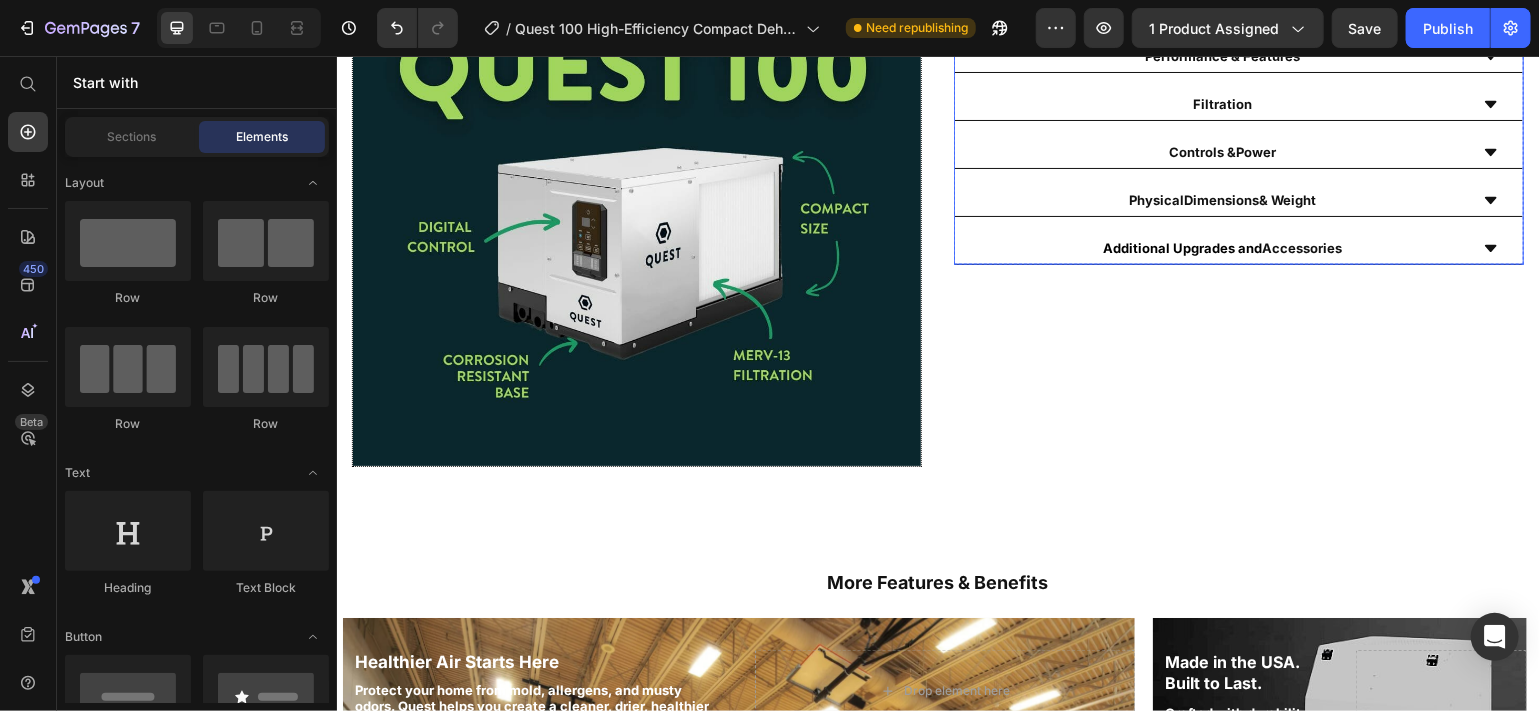 click 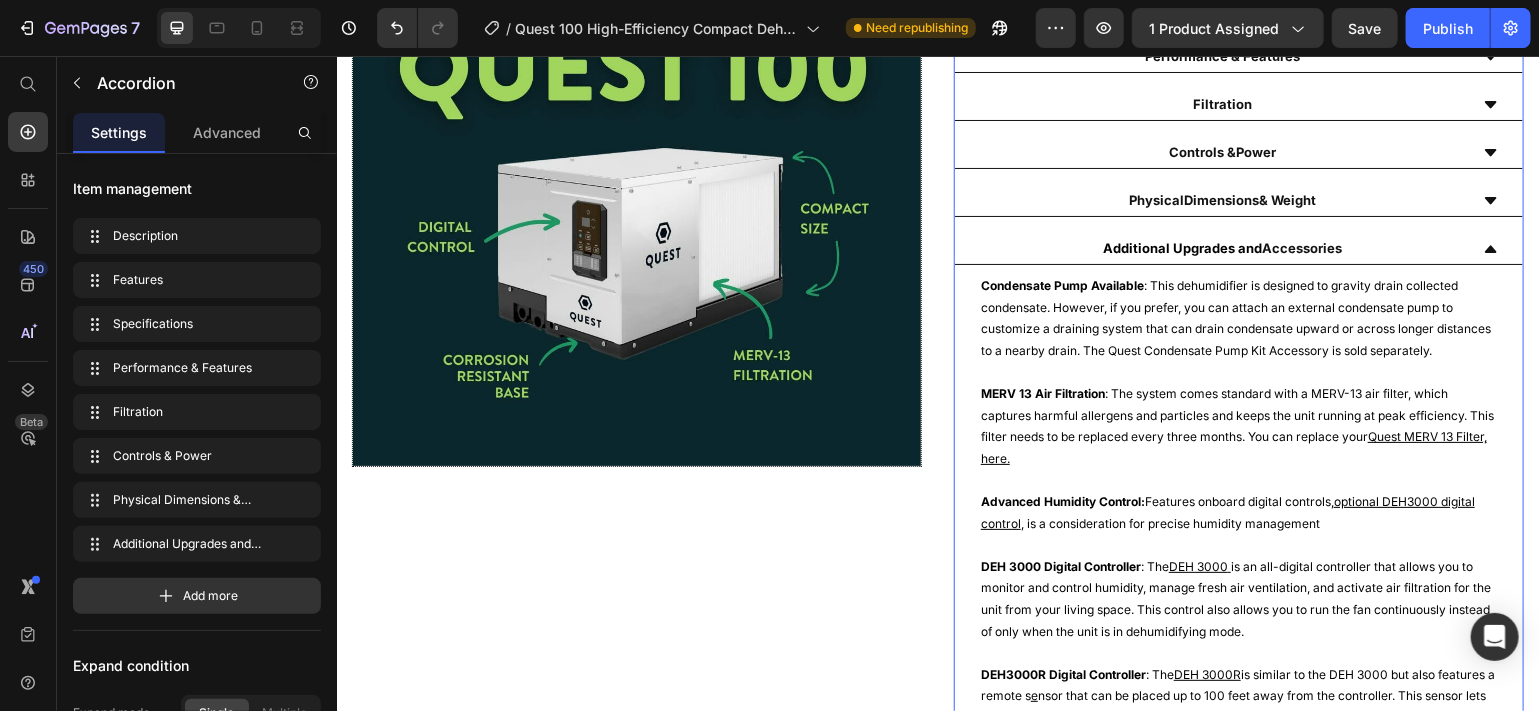 click 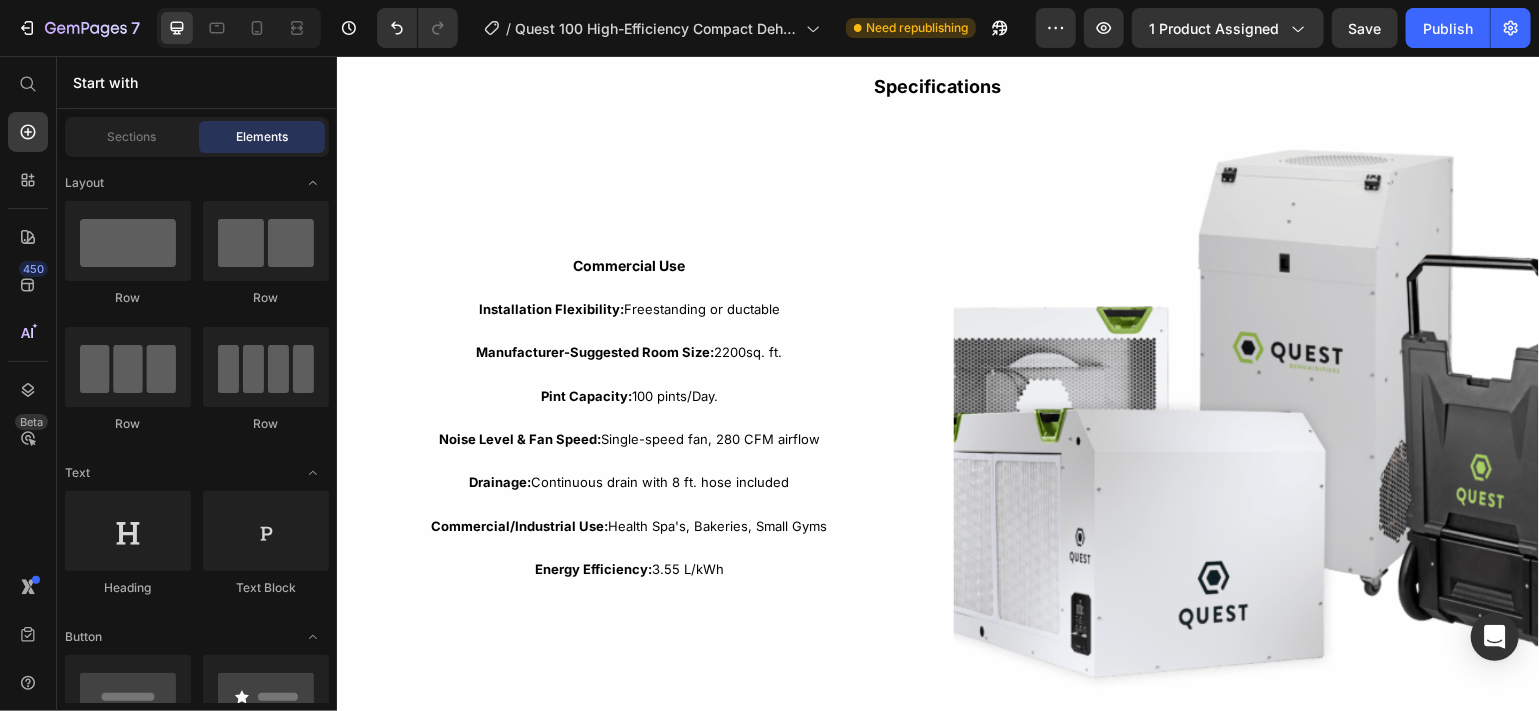 scroll, scrollTop: 3193, scrollLeft: 0, axis: vertical 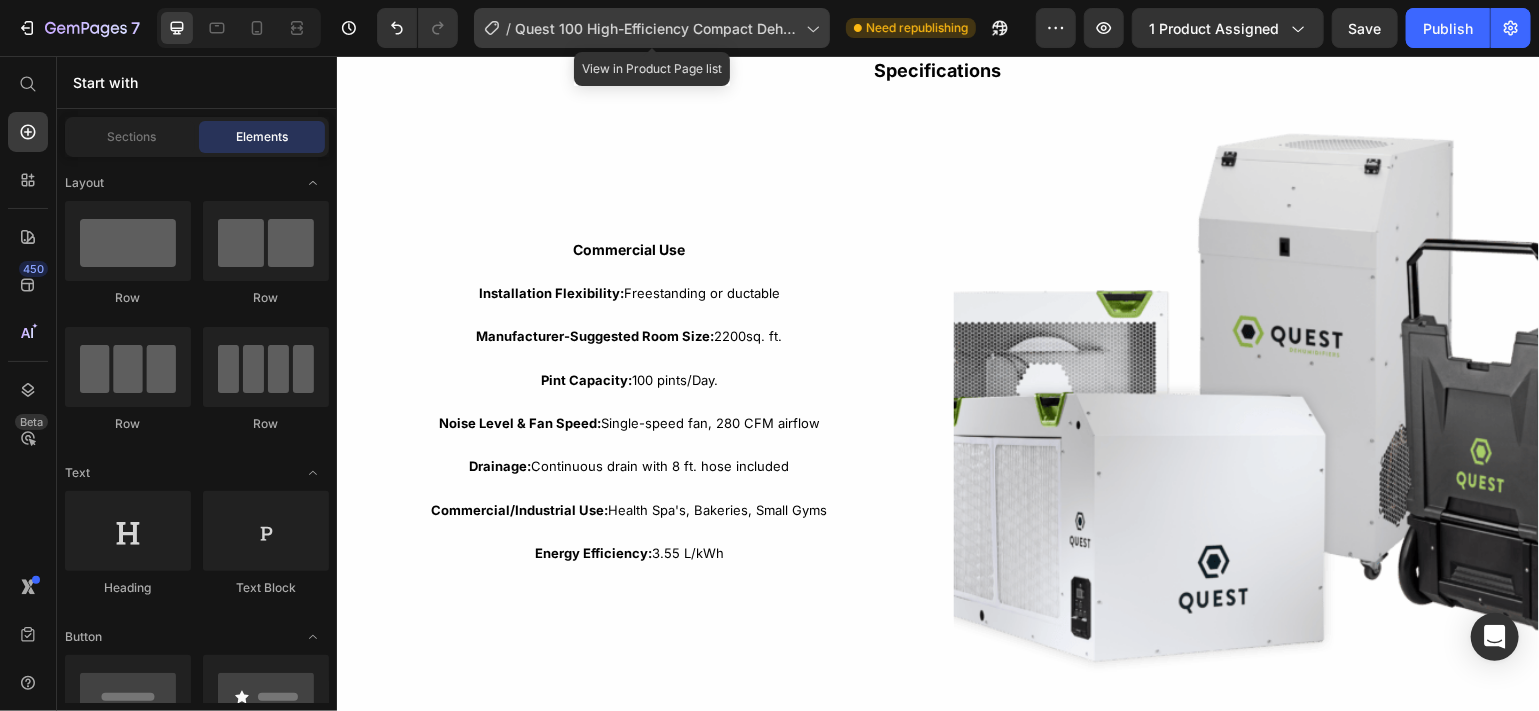 click on "/  Quest 100 High-Efficiency Compact Dehumidifier" 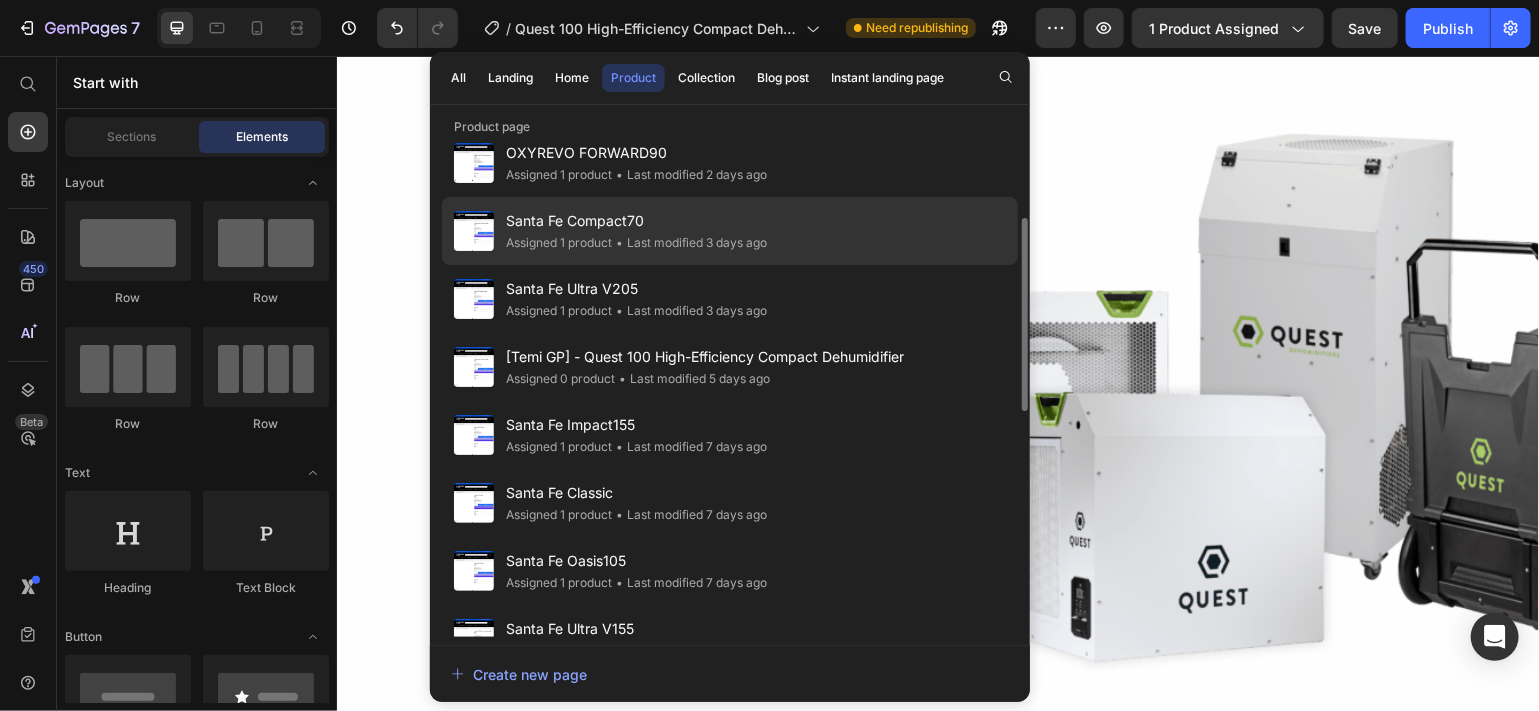 scroll, scrollTop: 231, scrollLeft: 0, axis: vertical 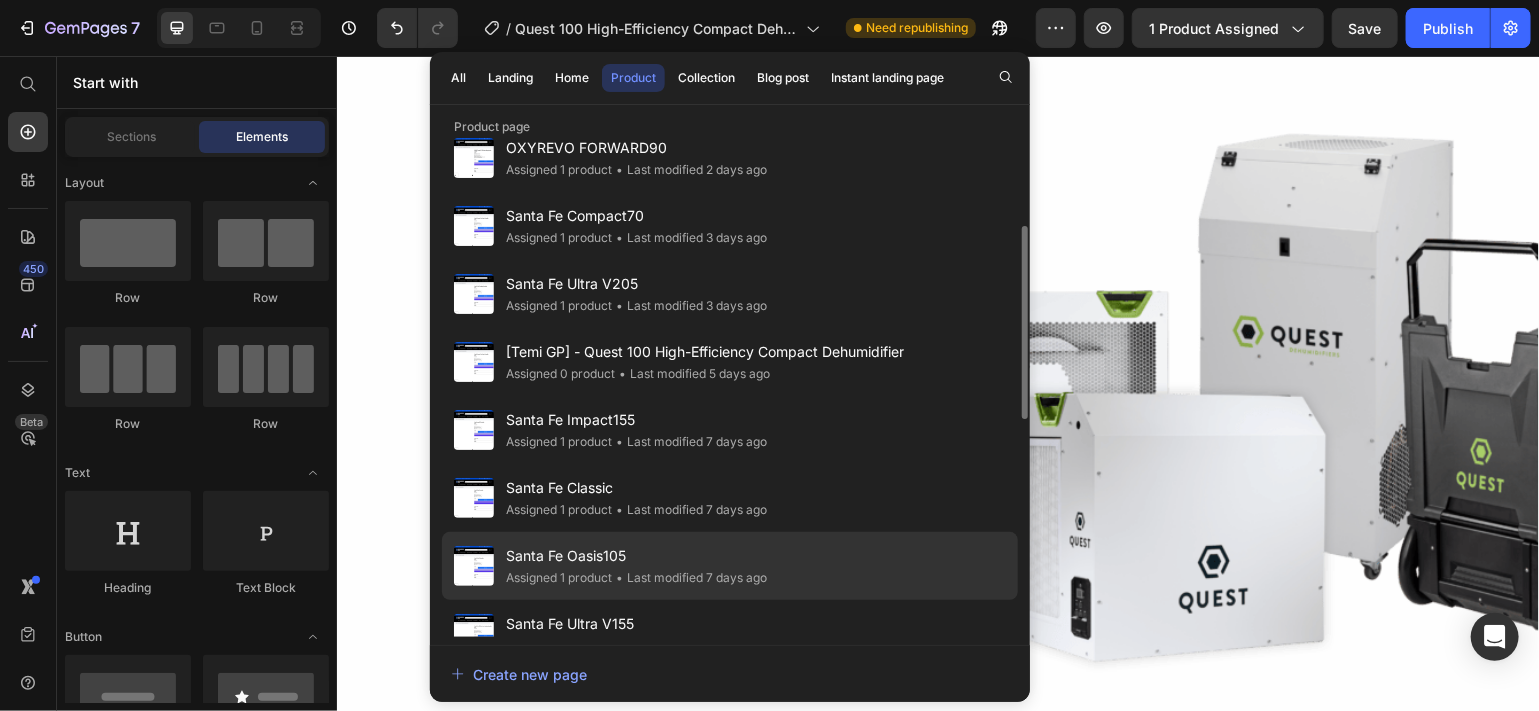 click on "Santa Fe Oasis105" at bounding box center [636, 556] 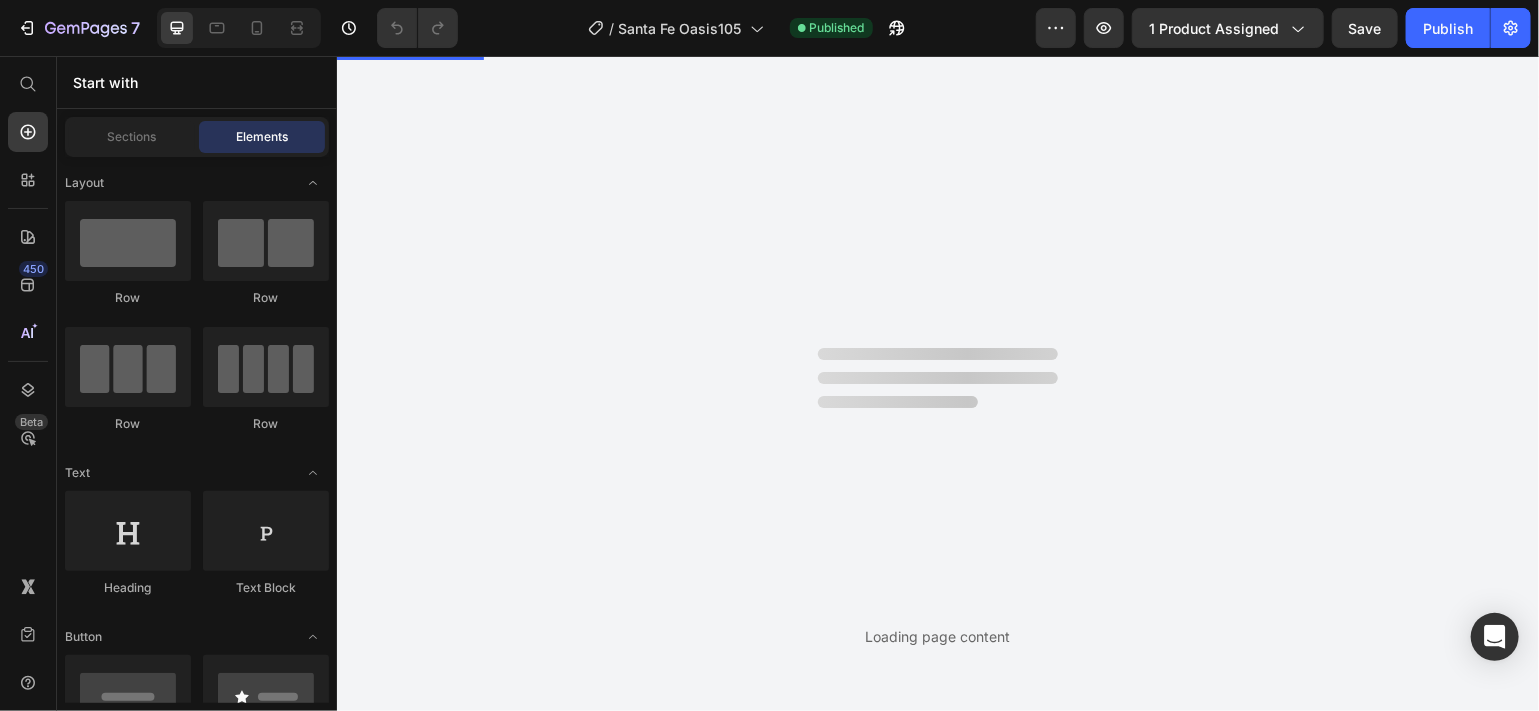 scroll, scrollTop: 0, scrollLeft: 0, axis: both 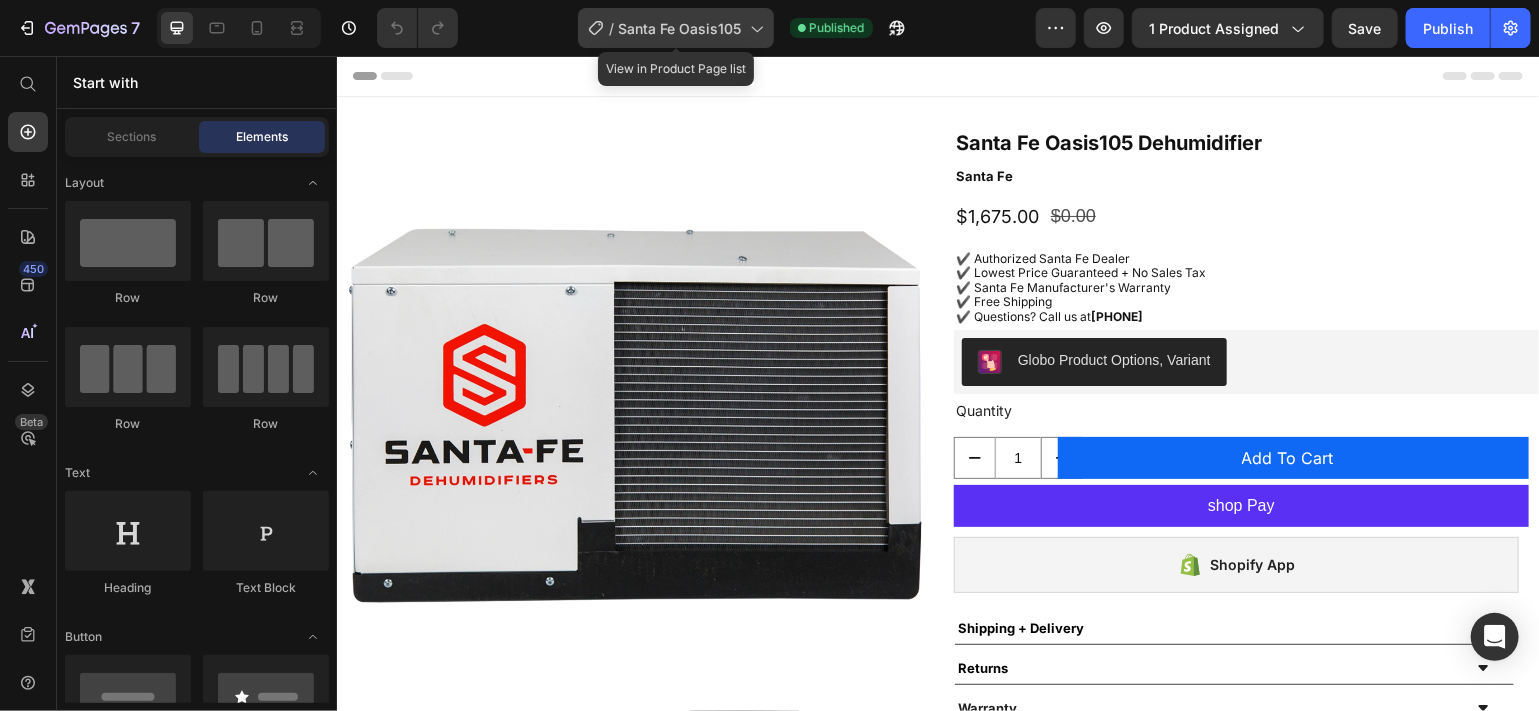 click on "Santa Fe Oasis105" at bounding box center (680, 28) 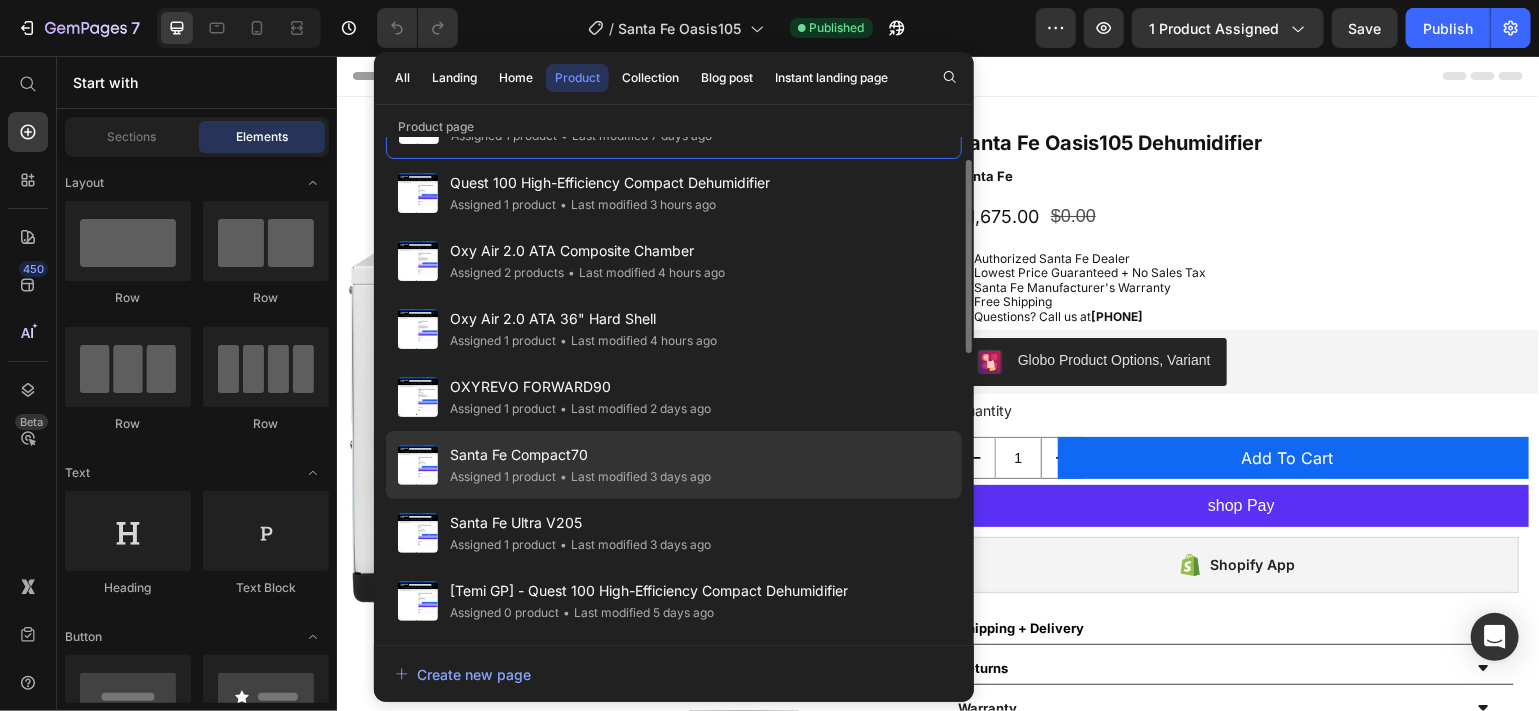 scroll, scrollTop: 0, scrollLeft: 0, axis: both 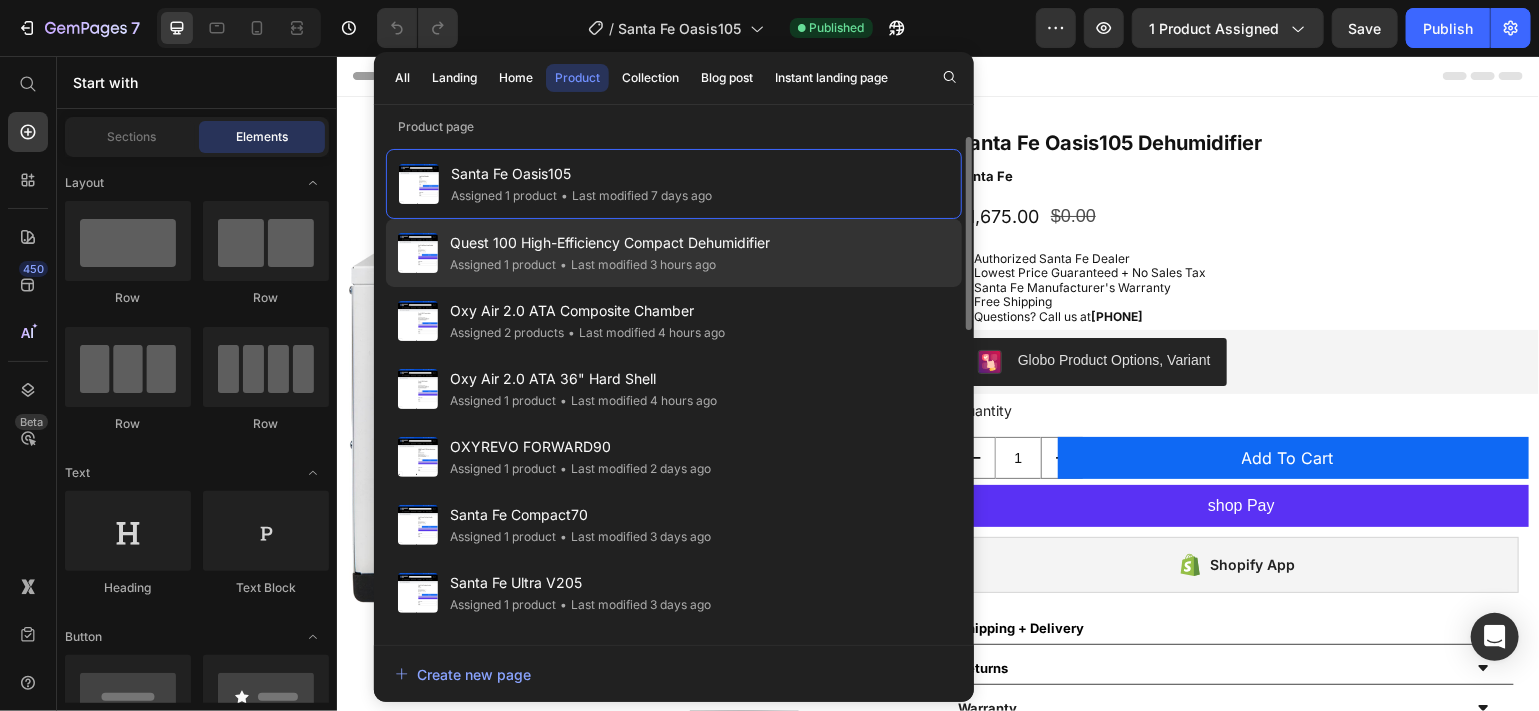 click on "Quest 100 High-Efficiency Compact Dehumidifier" at bounding box center [610, 243] 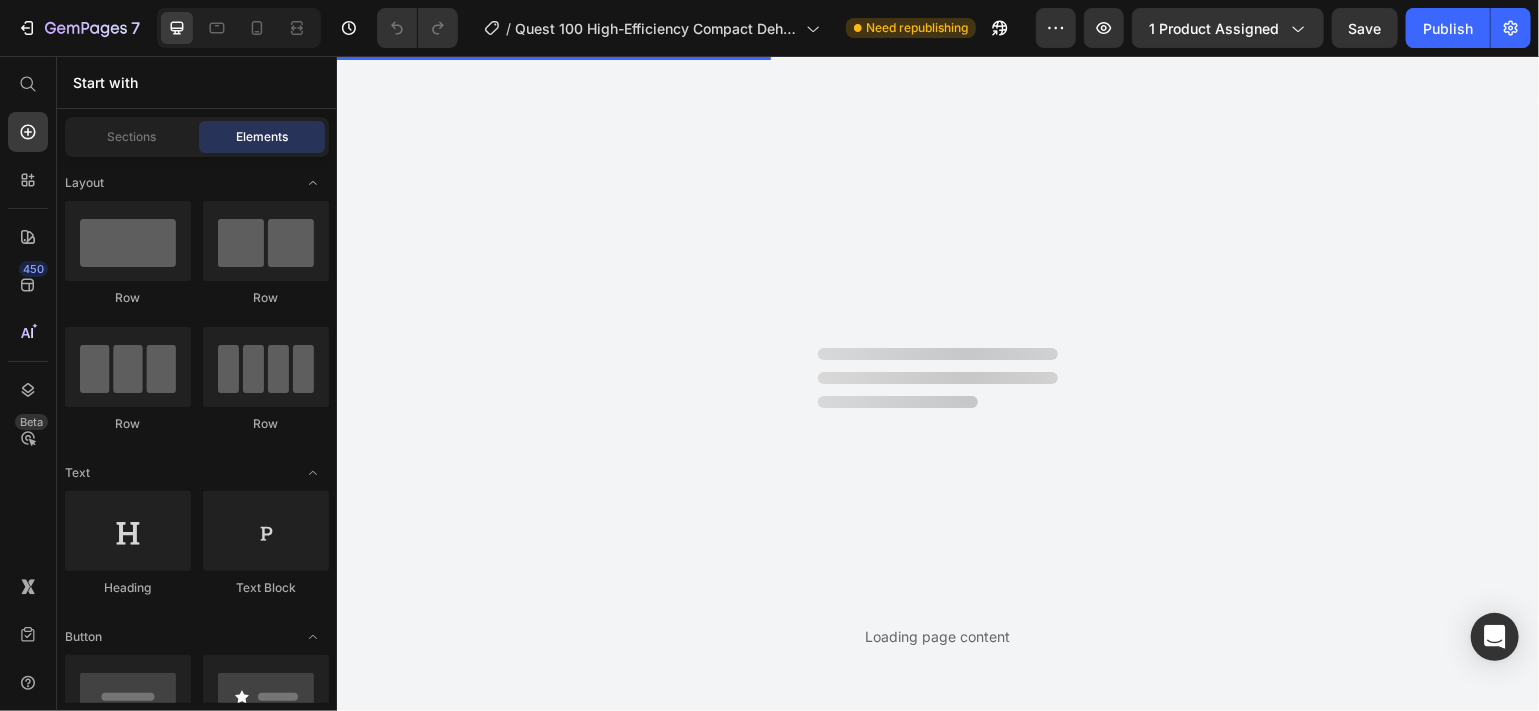 scroll, scrollTop: 0, scrollLeft: 0, axis: both 